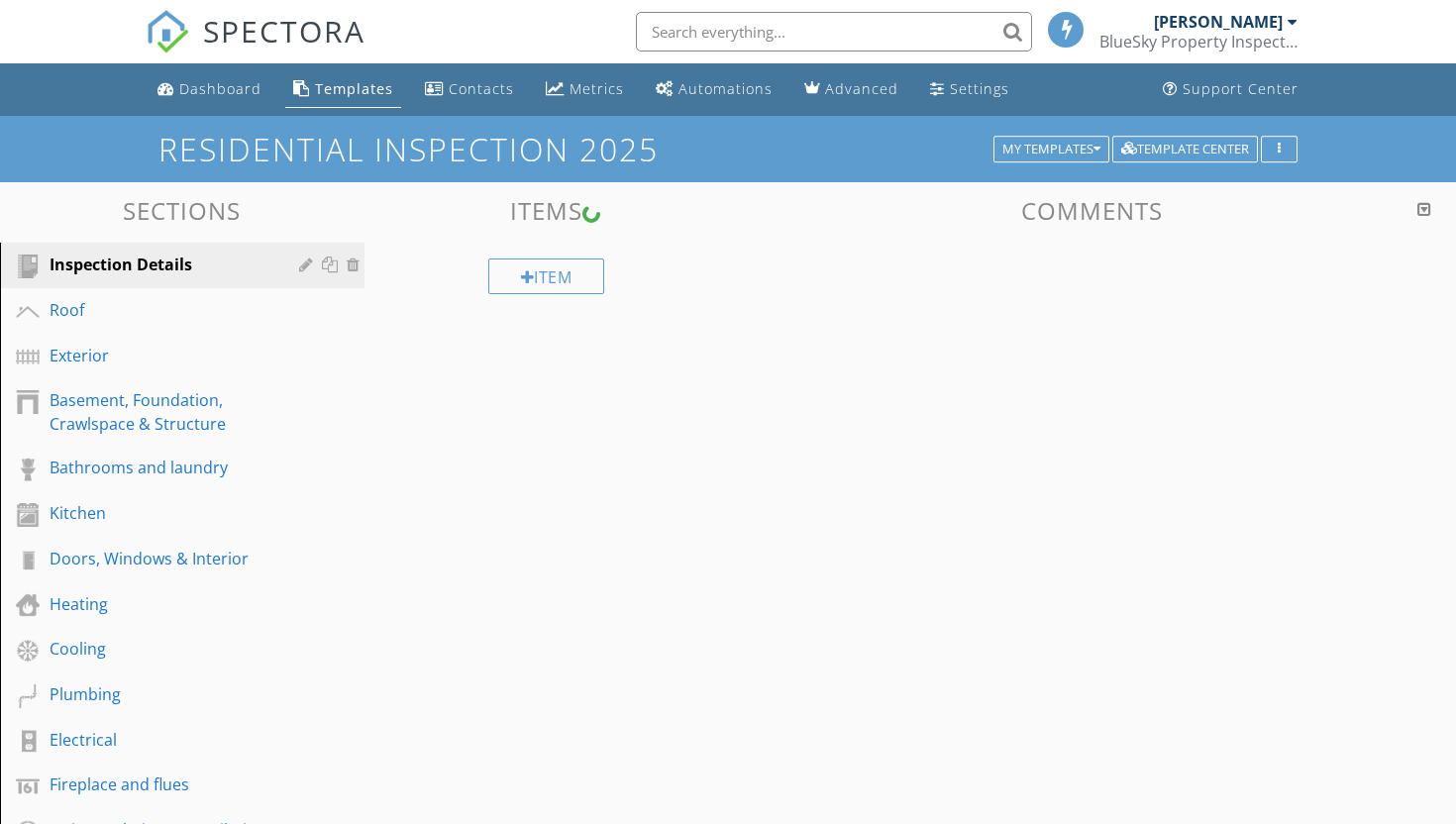 scroll, scrollTop: 0, scrollLeft: 0, axis: both 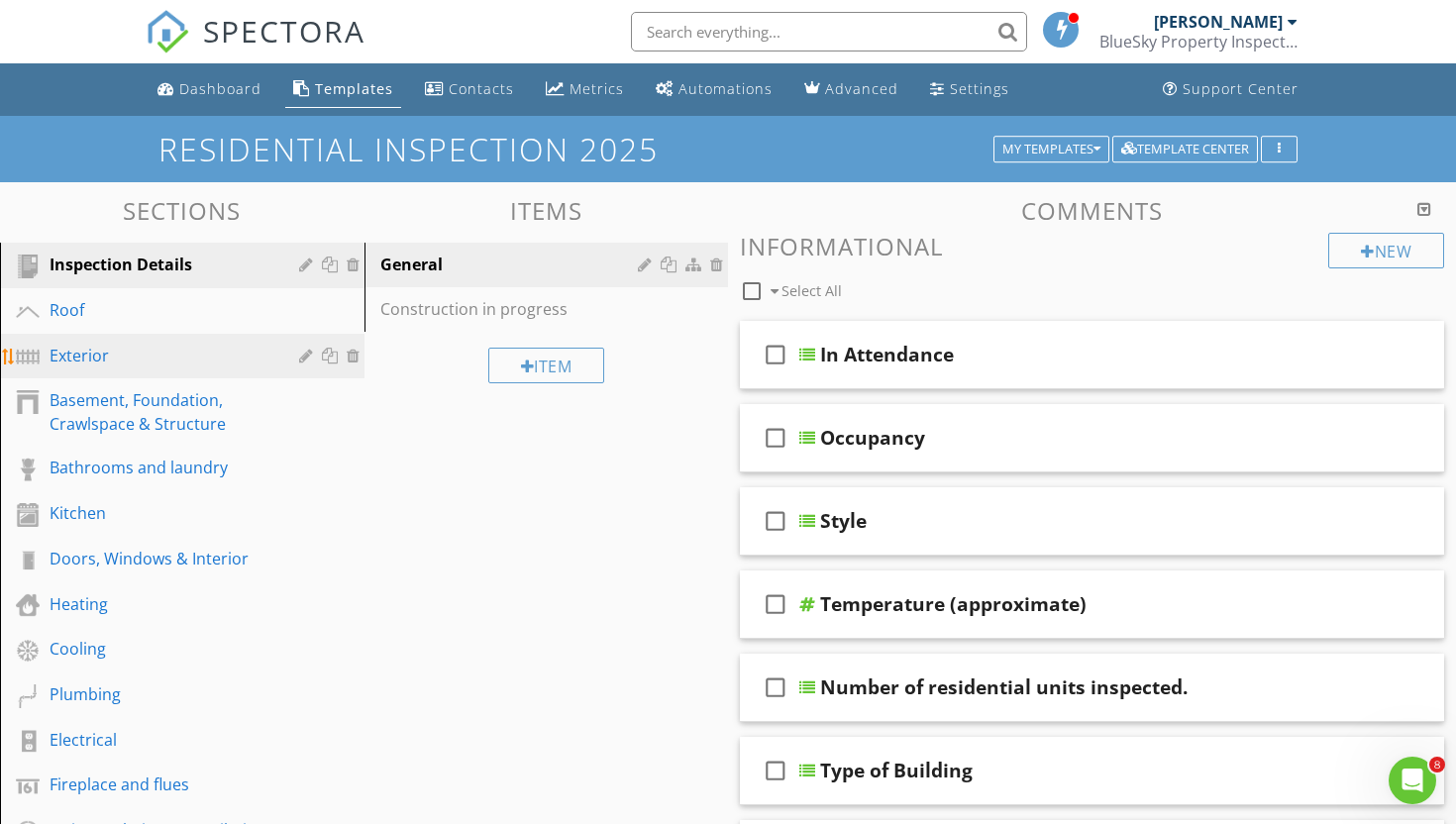 click on "Exterior" at bounding box center [185, 357] 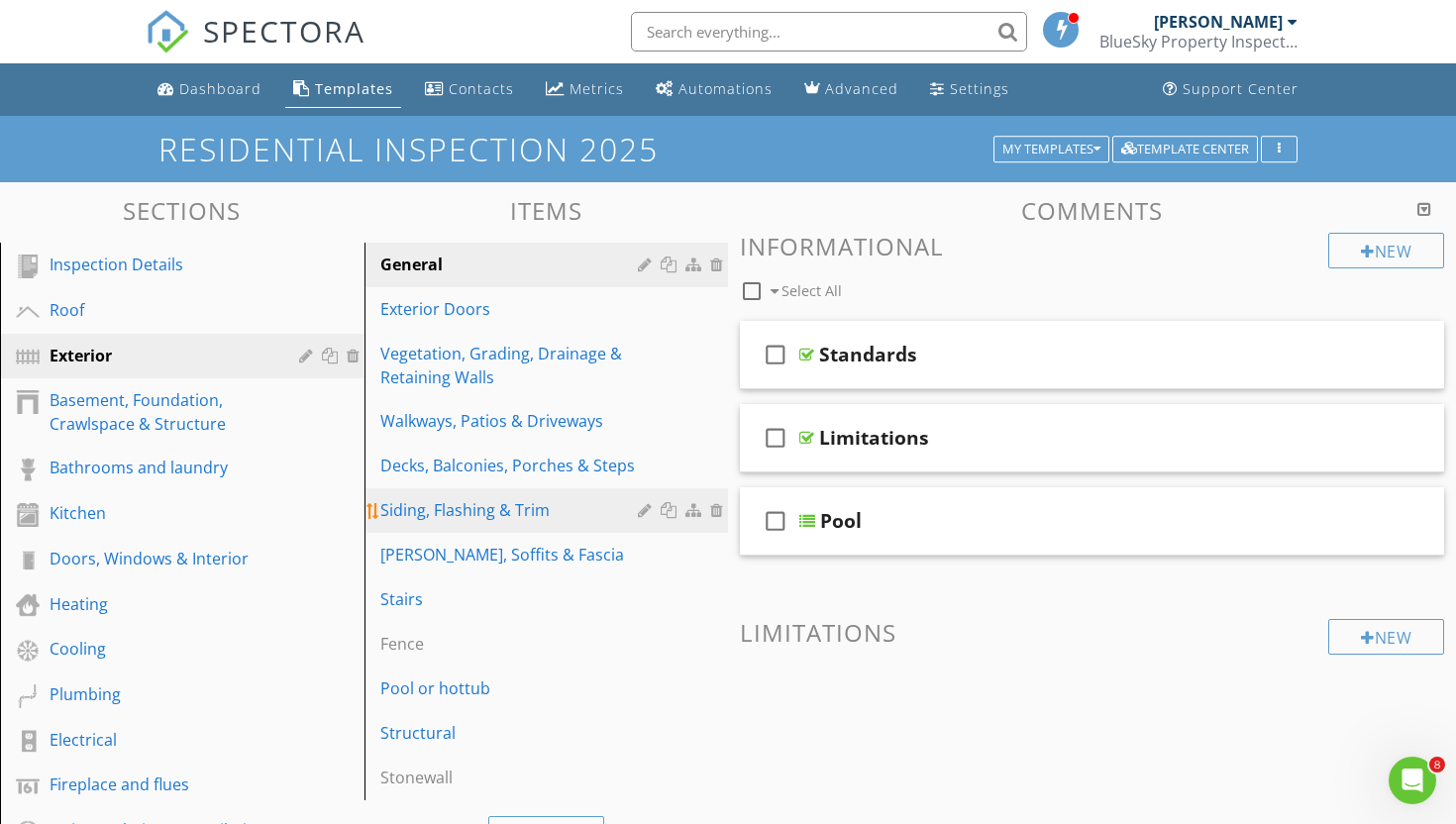 click on "Siding, Flashing & Trim" at bounding box center [512, 510] 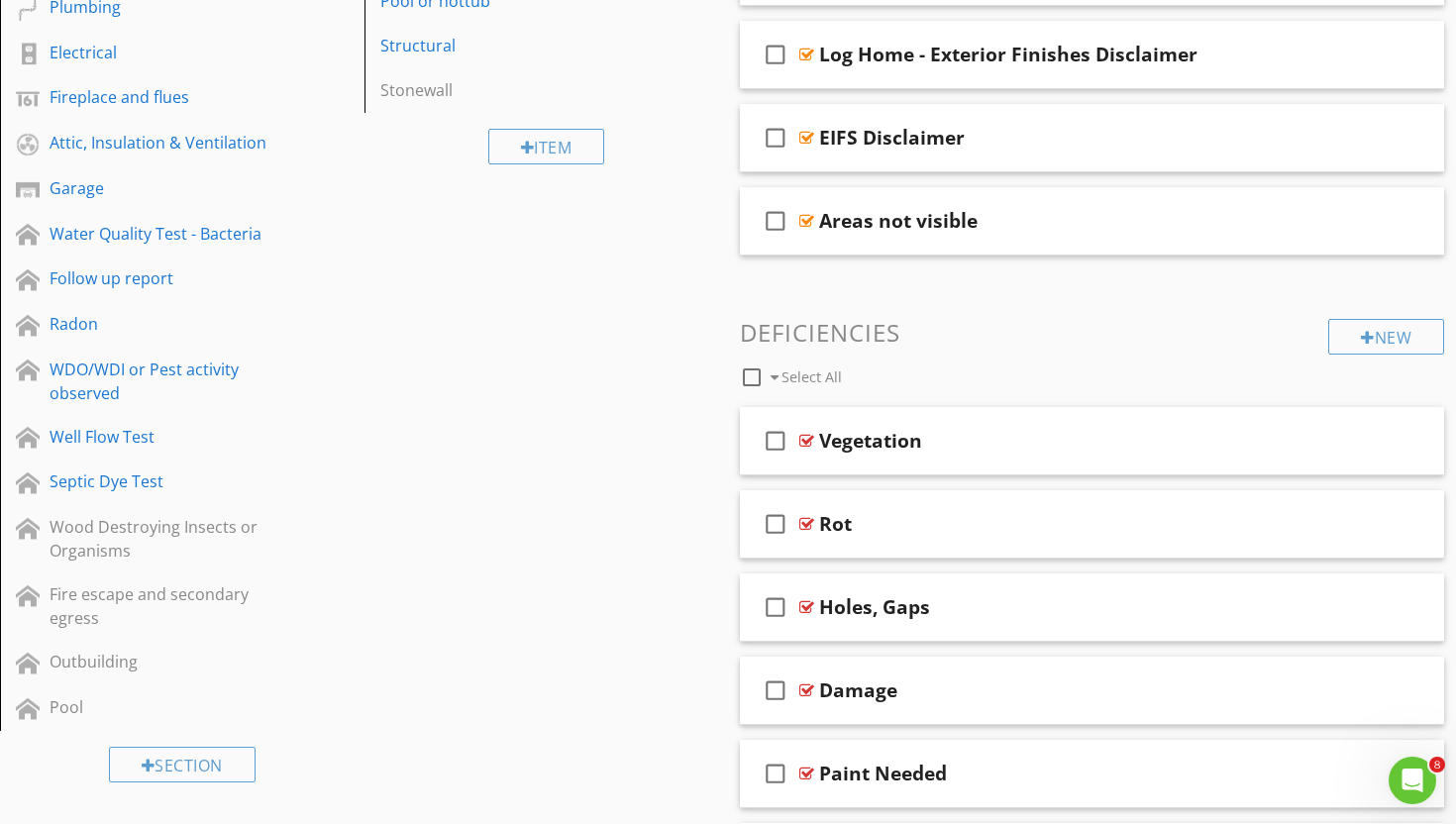 scroll, scrollTop: 688, scrollLeft: 0, axis: vertical 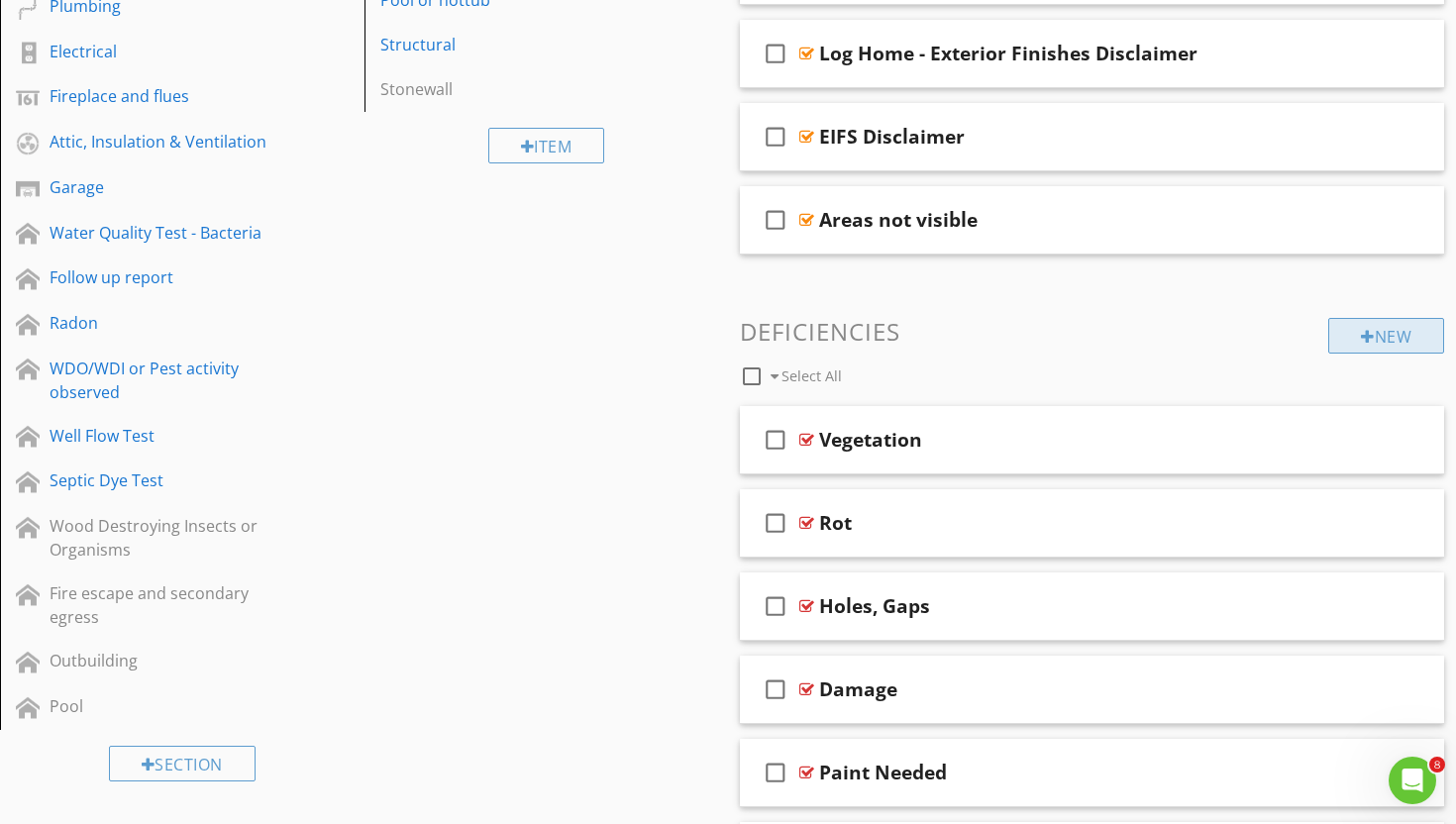 click on "New" at bounding box center (1386, 336) 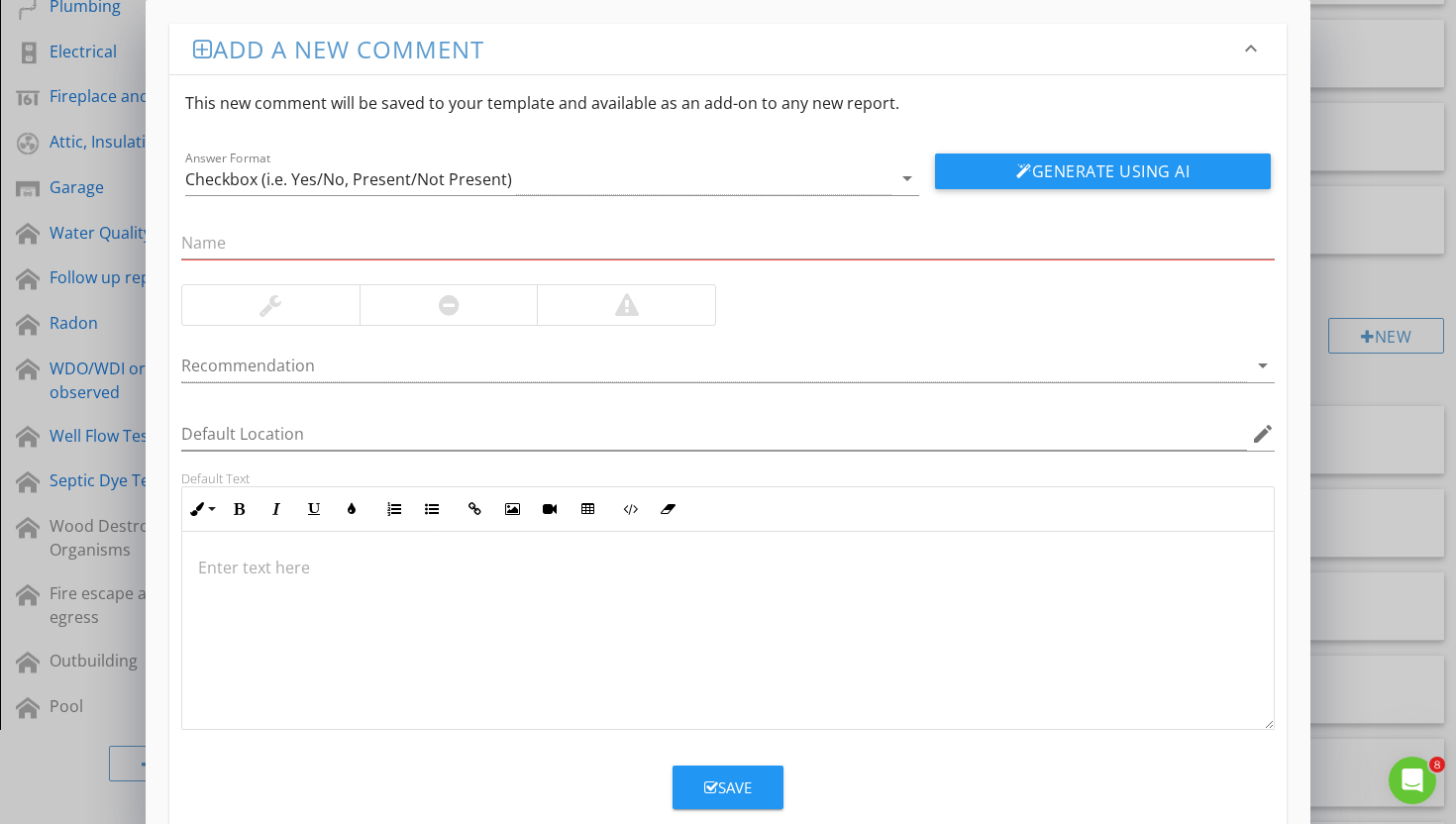 click at bounding box center (728, 631) 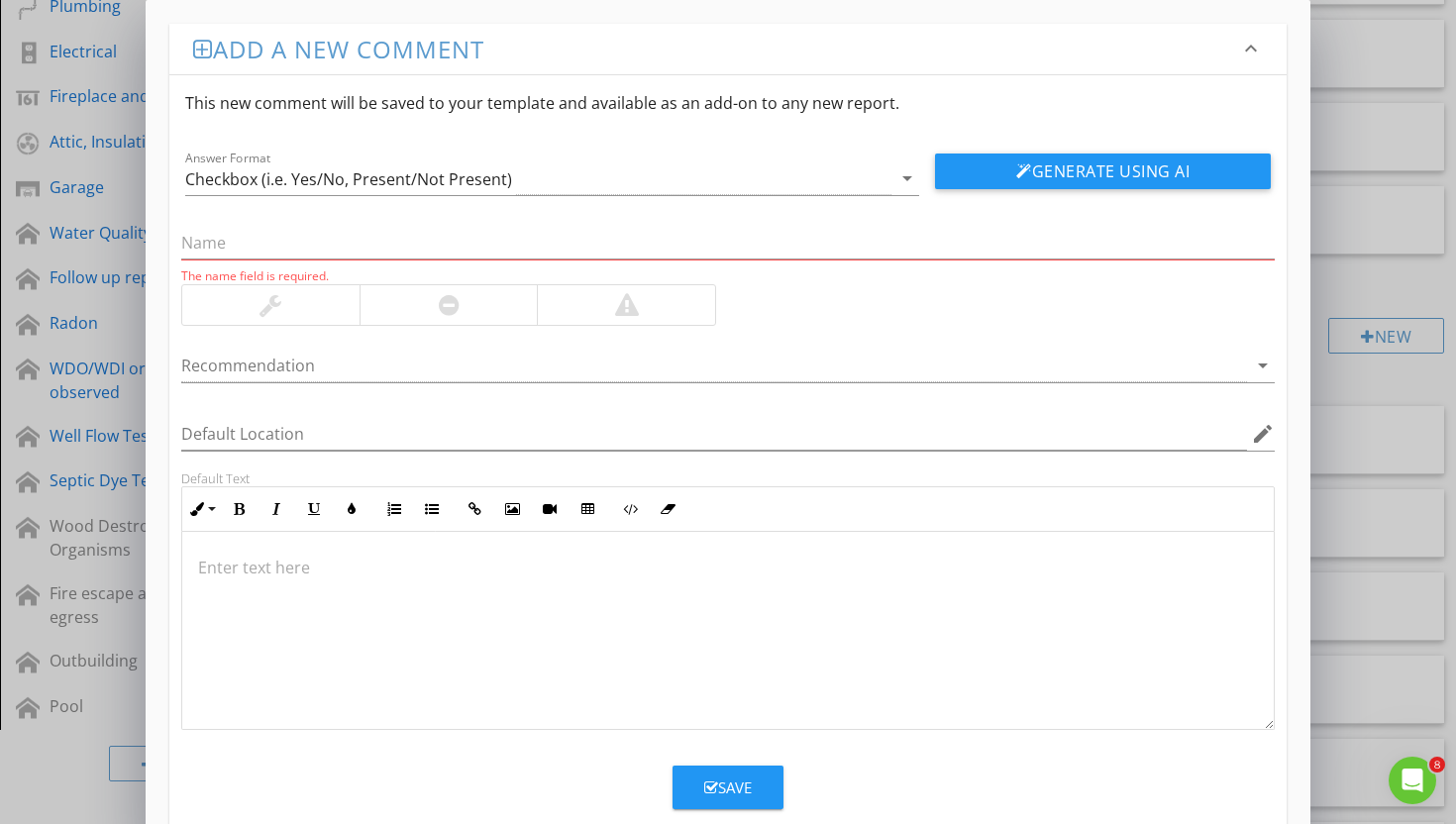 scroll, scrollTop: 275, scrollLeft: 0, axis: vertical 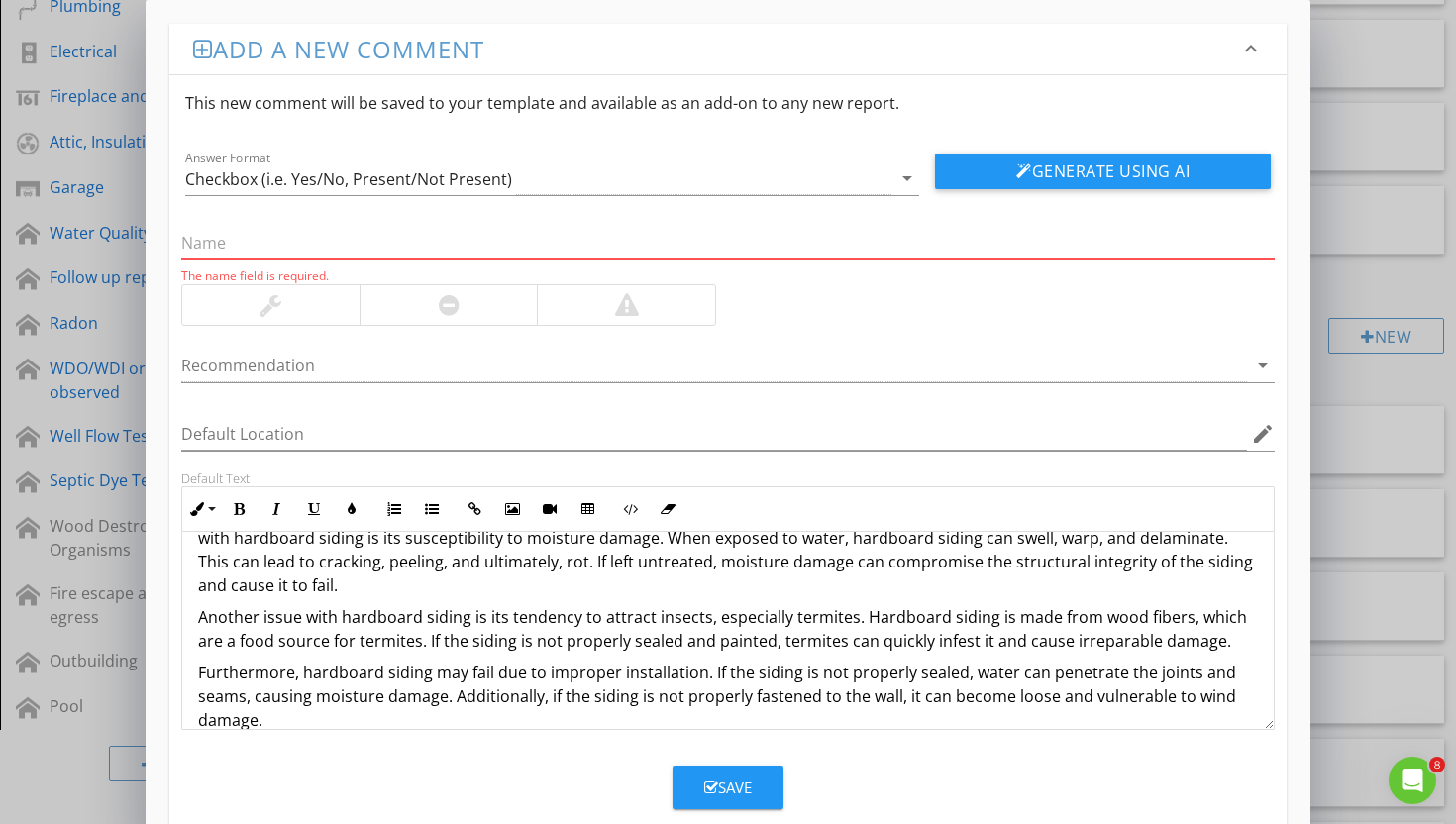 click at bounding box center (728, 243) 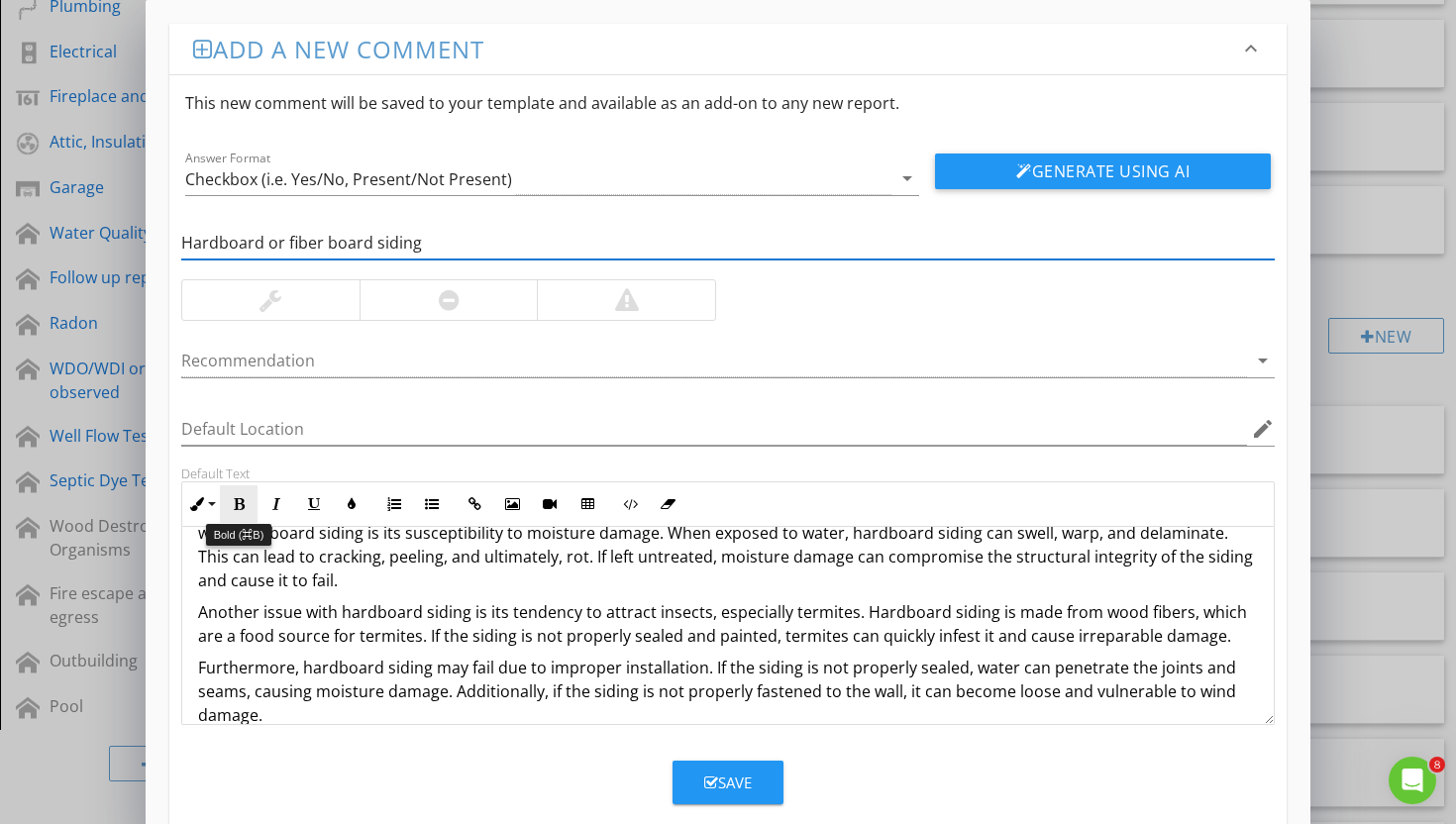 scroll, scrollTop: 36, scrollLeft: 0, axis: vertical 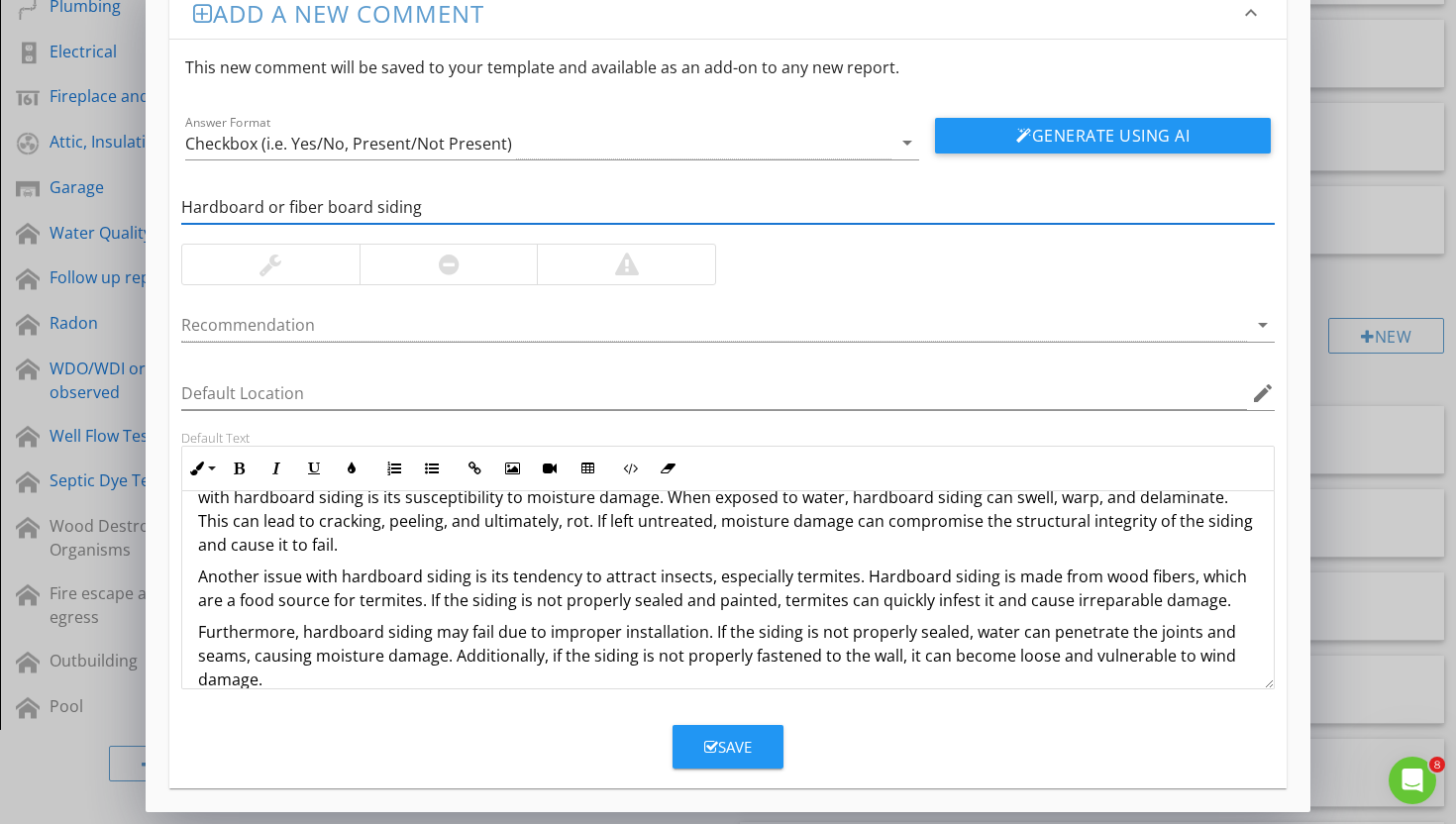 type on "Hardboard or fiber board siding" 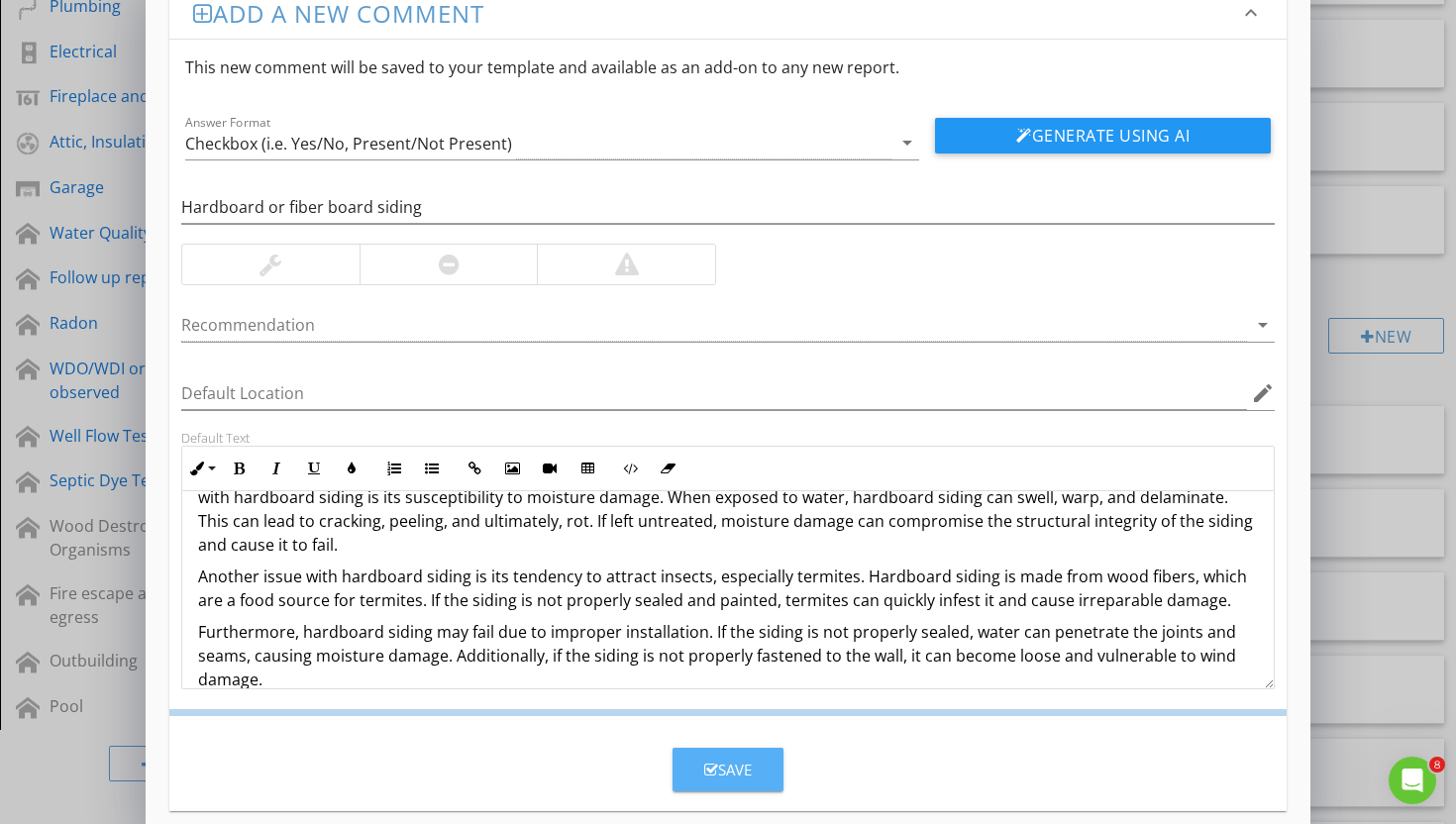scroll, scrollTop: 0, scrollLeft: 0, axis: both 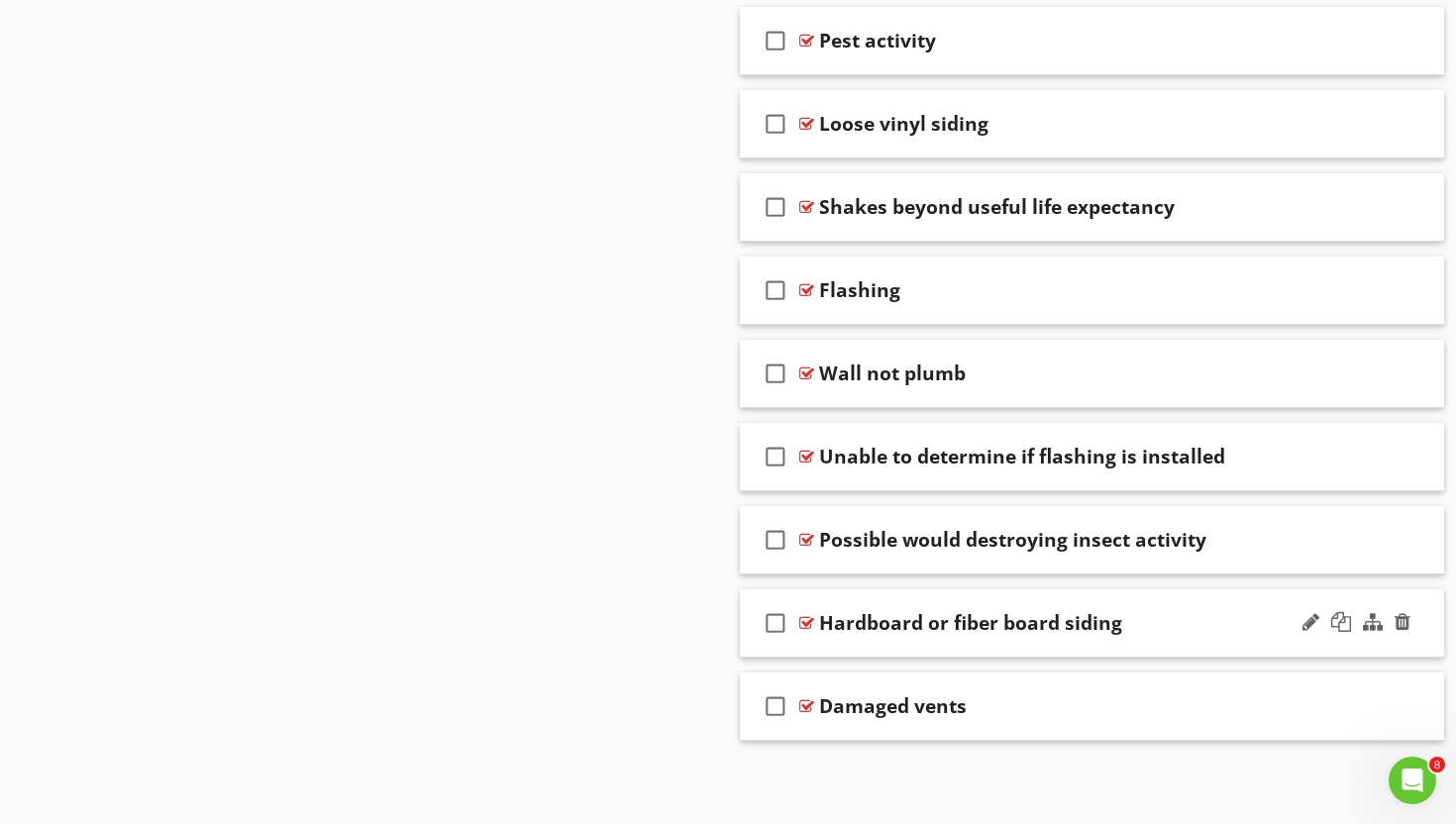 click on "Hardboard or fiber board siding" at bounding box center [971, 623] 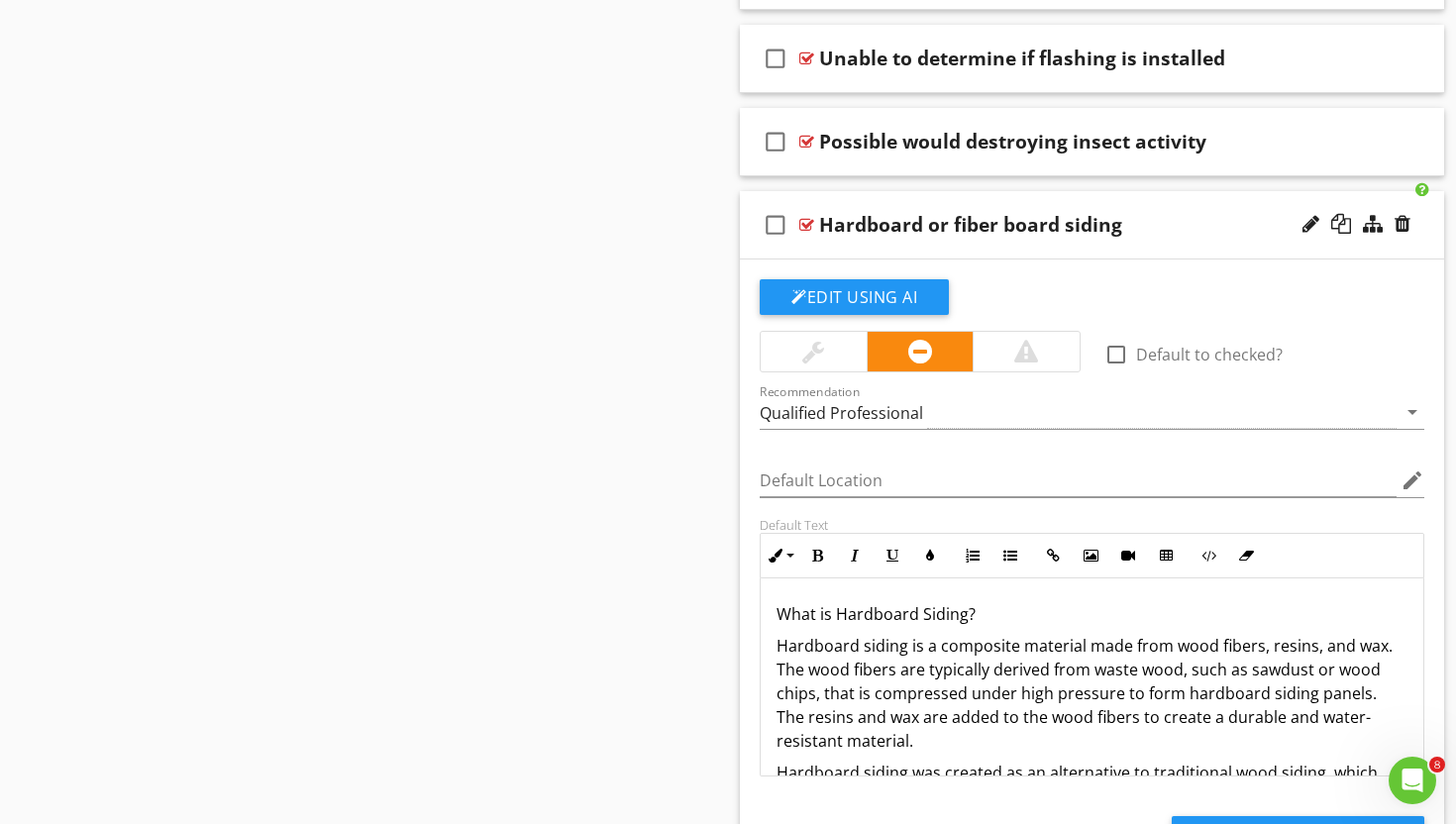 scroll, scrollTop: 4732, scrollLeft: 0, axis: vertical 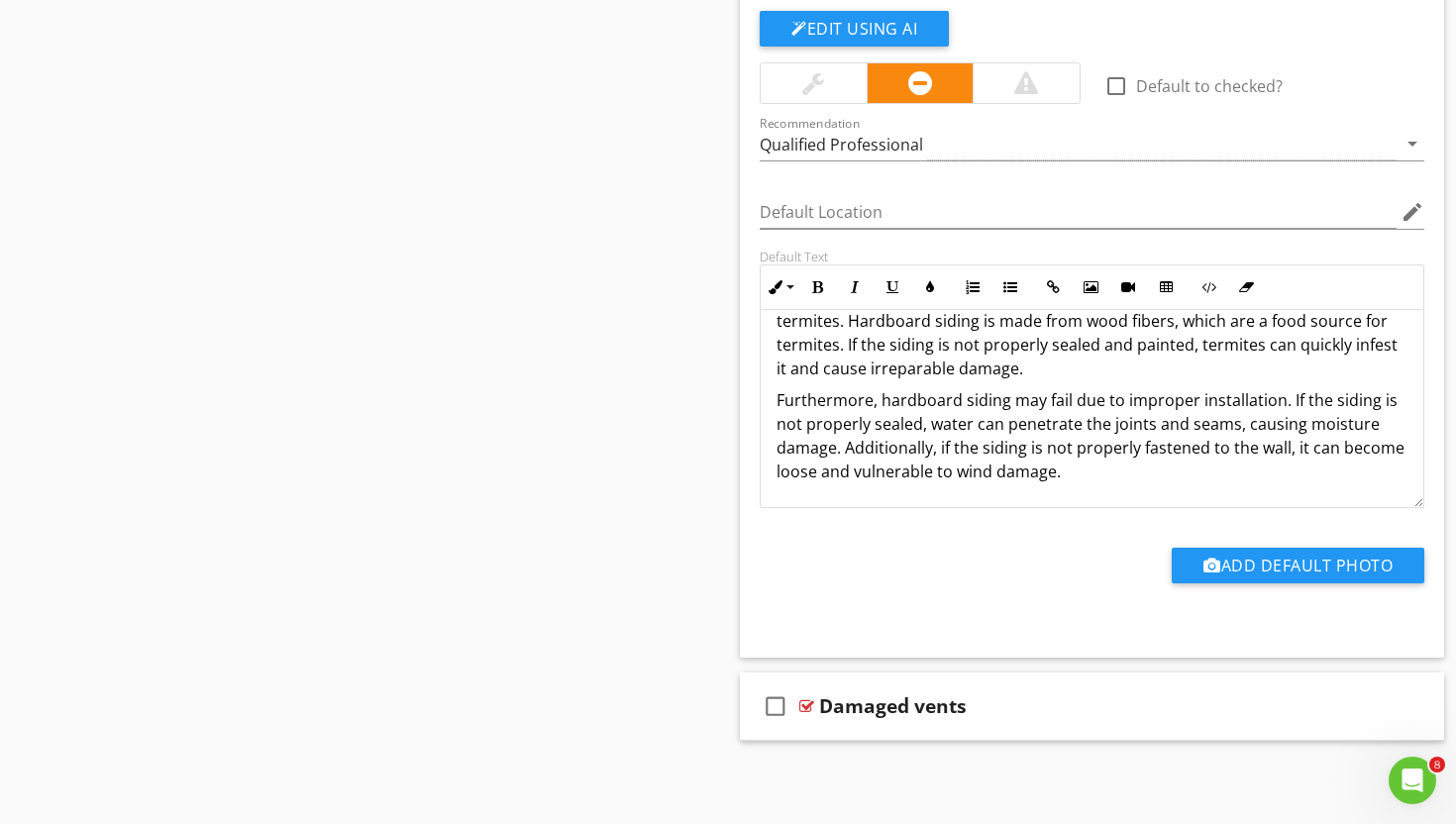 click at bounding box center [813, 83] 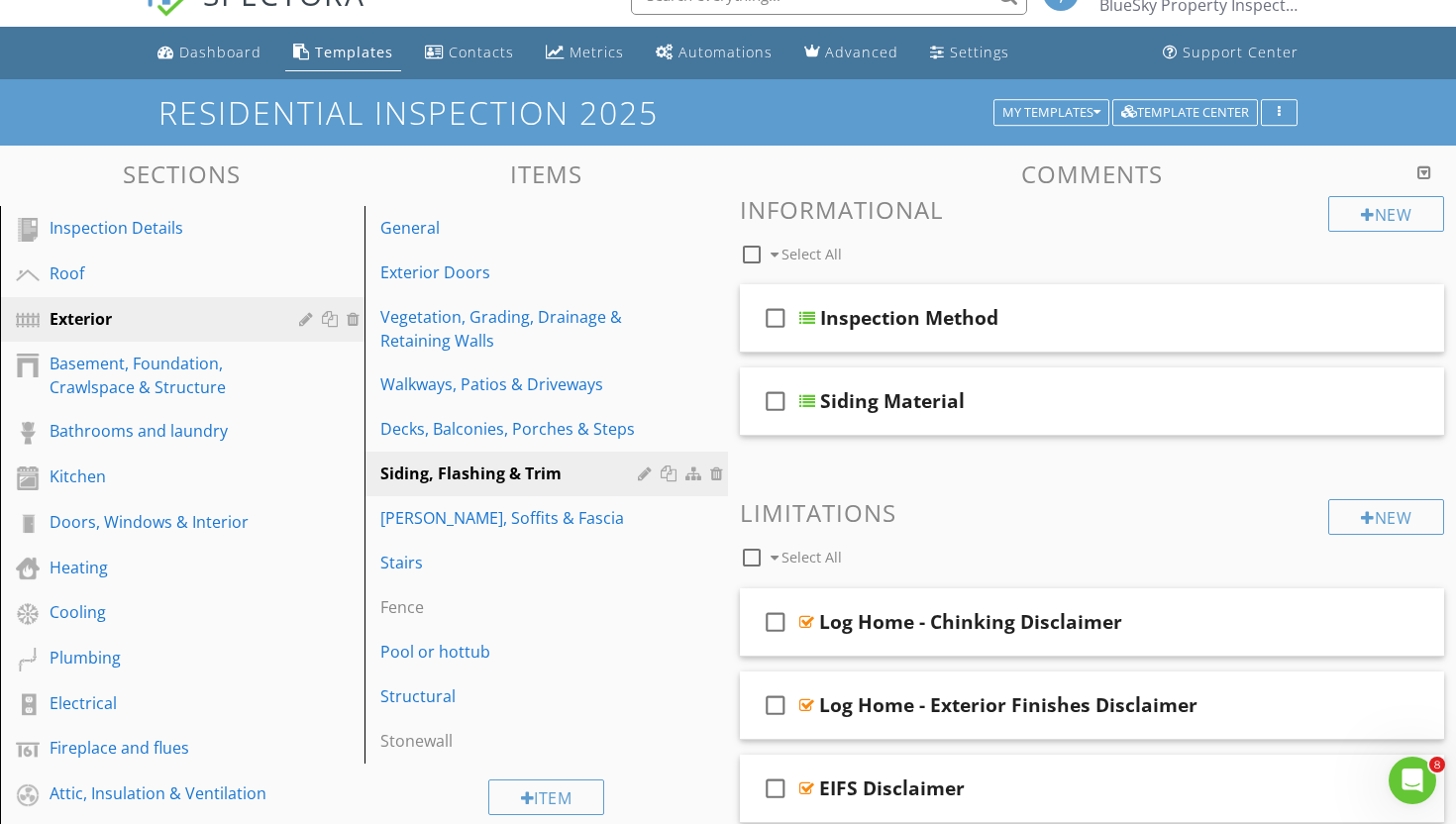 scroll, scrollTop: 0, scrollLeft: 0, axis: both 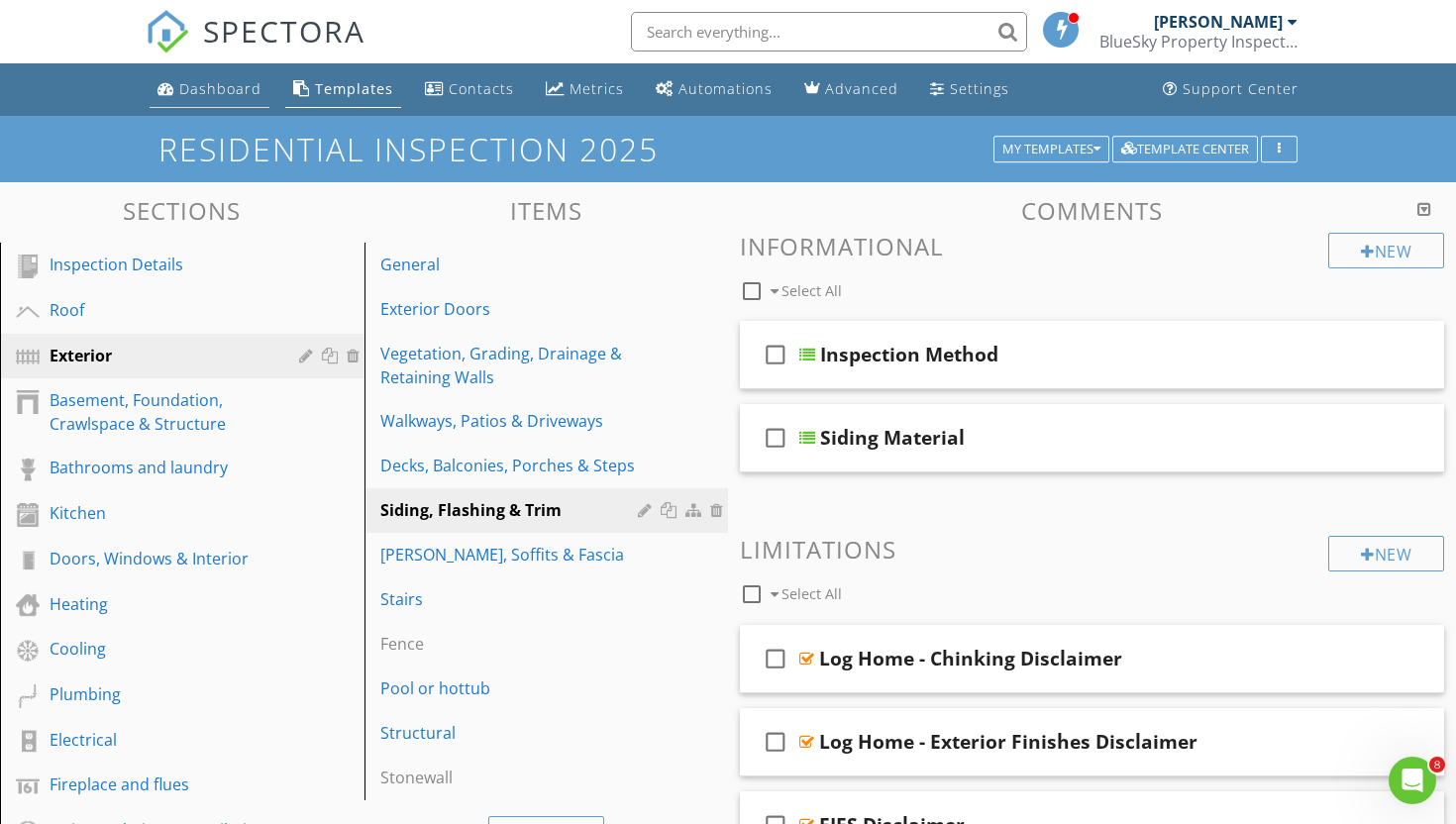 click on "Dashboard" at bounding box center [220, 88] 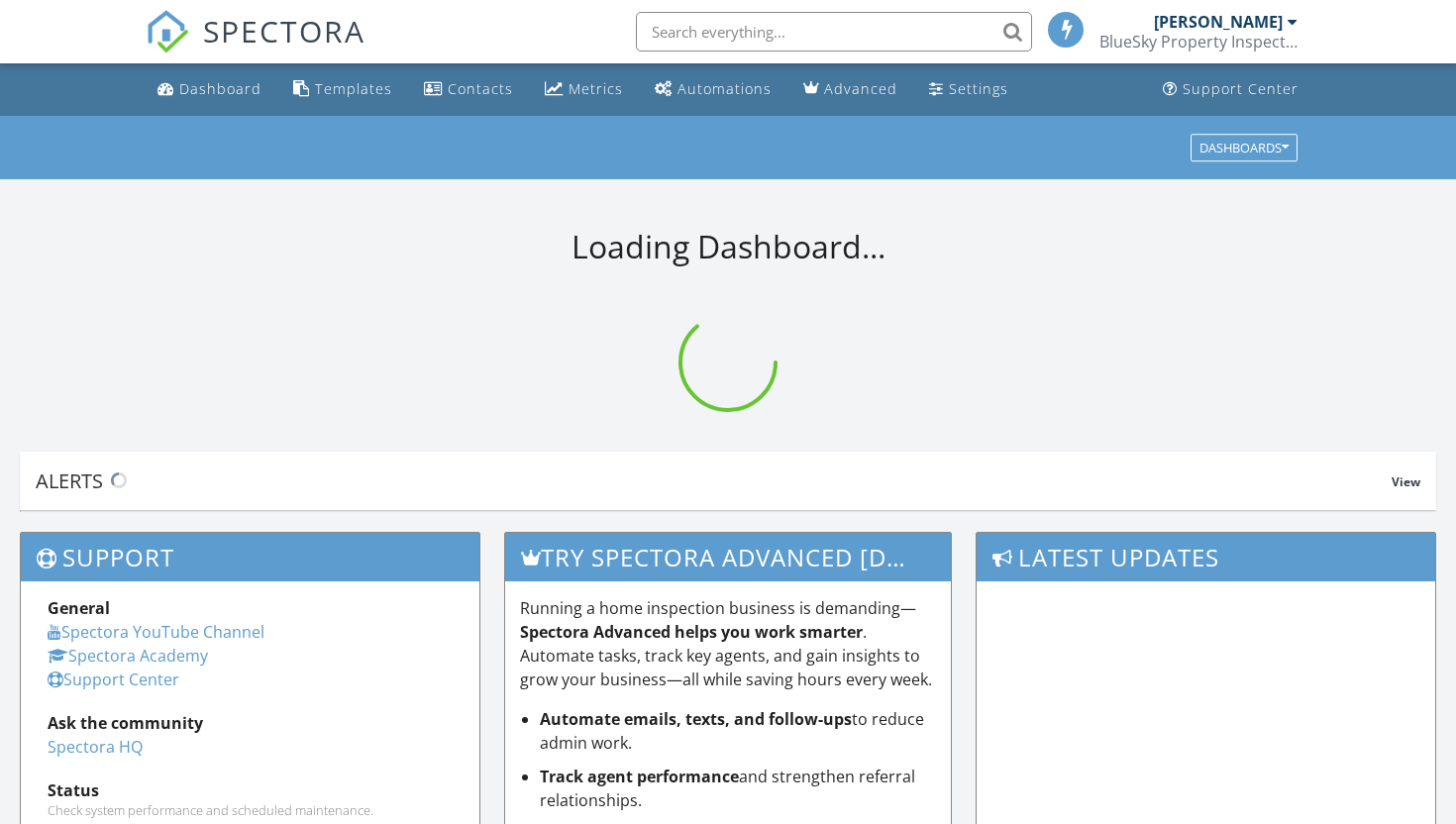 scroll, scrollTop: 0, scrollLeft: 0, axis: both 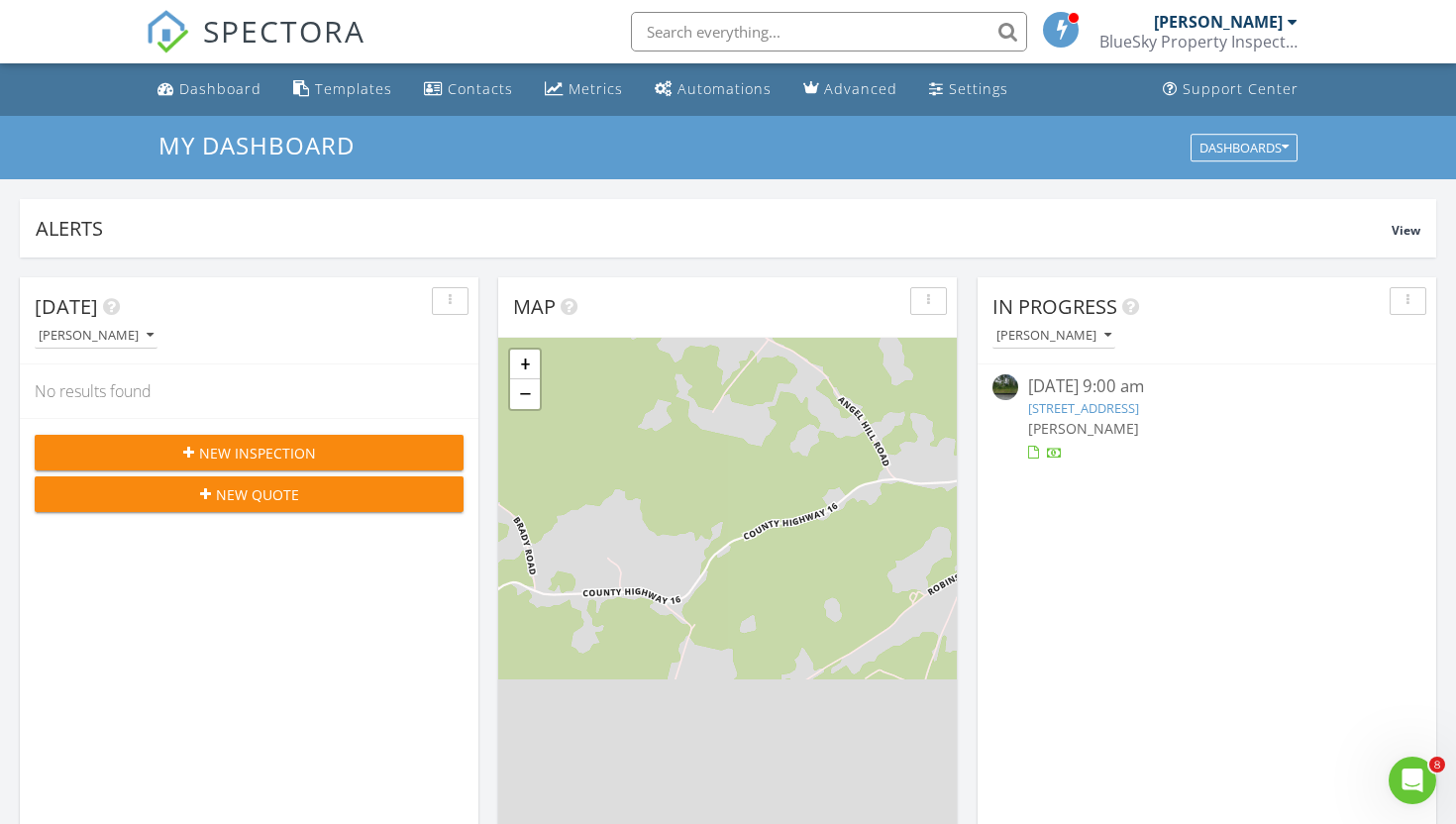 click on "6471 NY-51, Burlington Flats, NY 13315" at bounding box center [1084, 408] 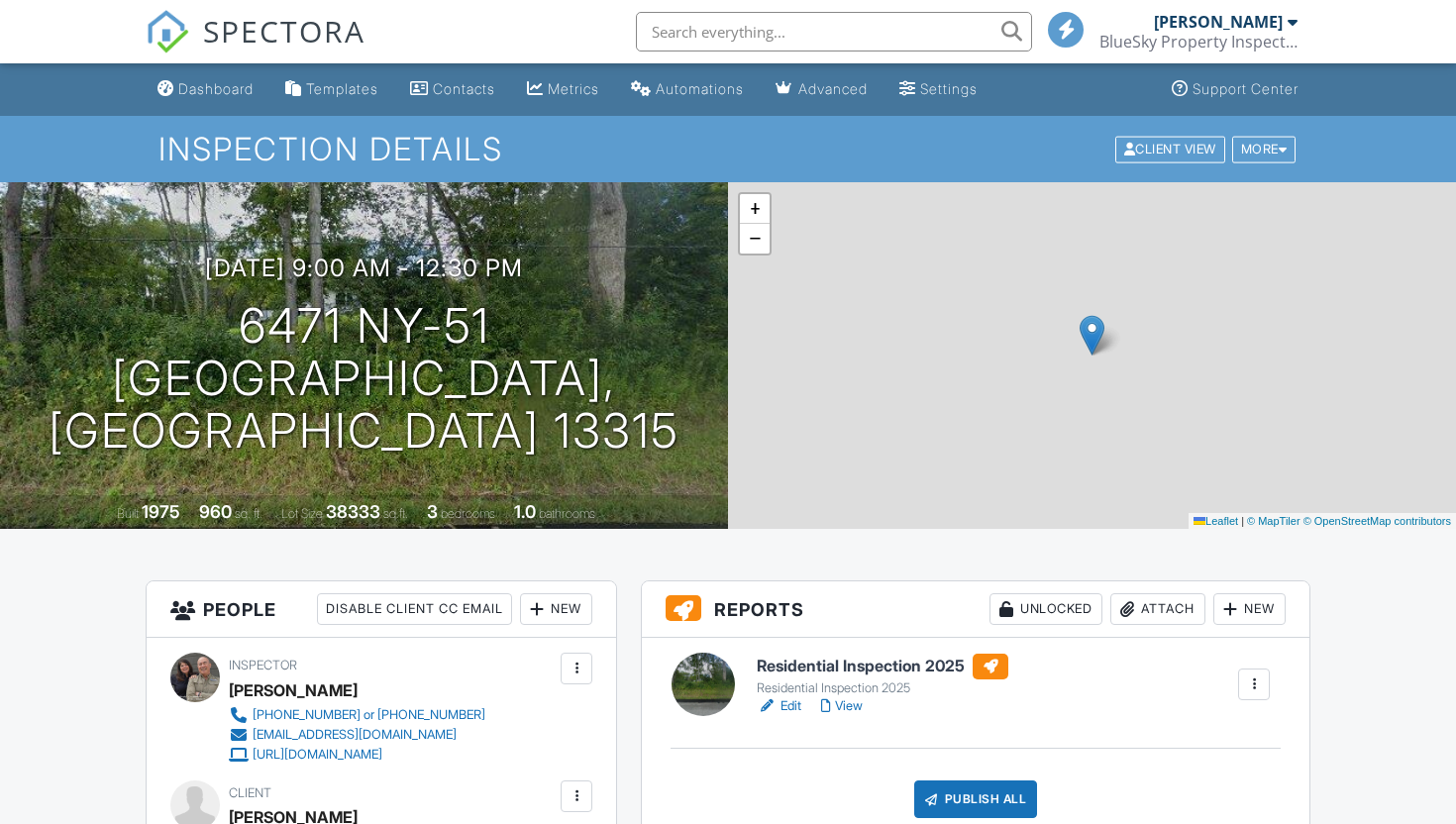 scroll, scrollTop: 0, scrollLeft: 0, axis: both 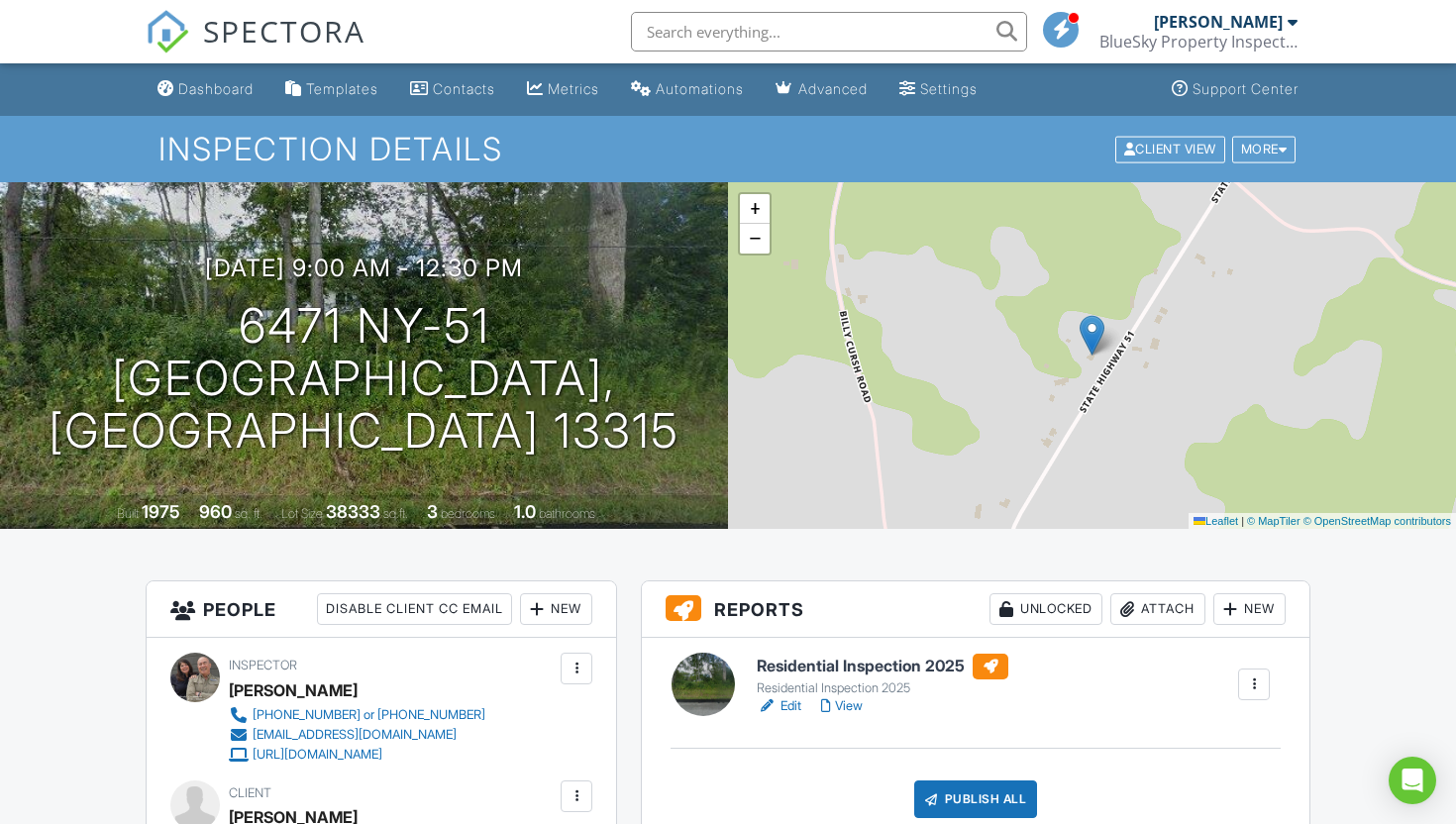 click on "Residential Inspection 2025" at bounding box center (883, 667) 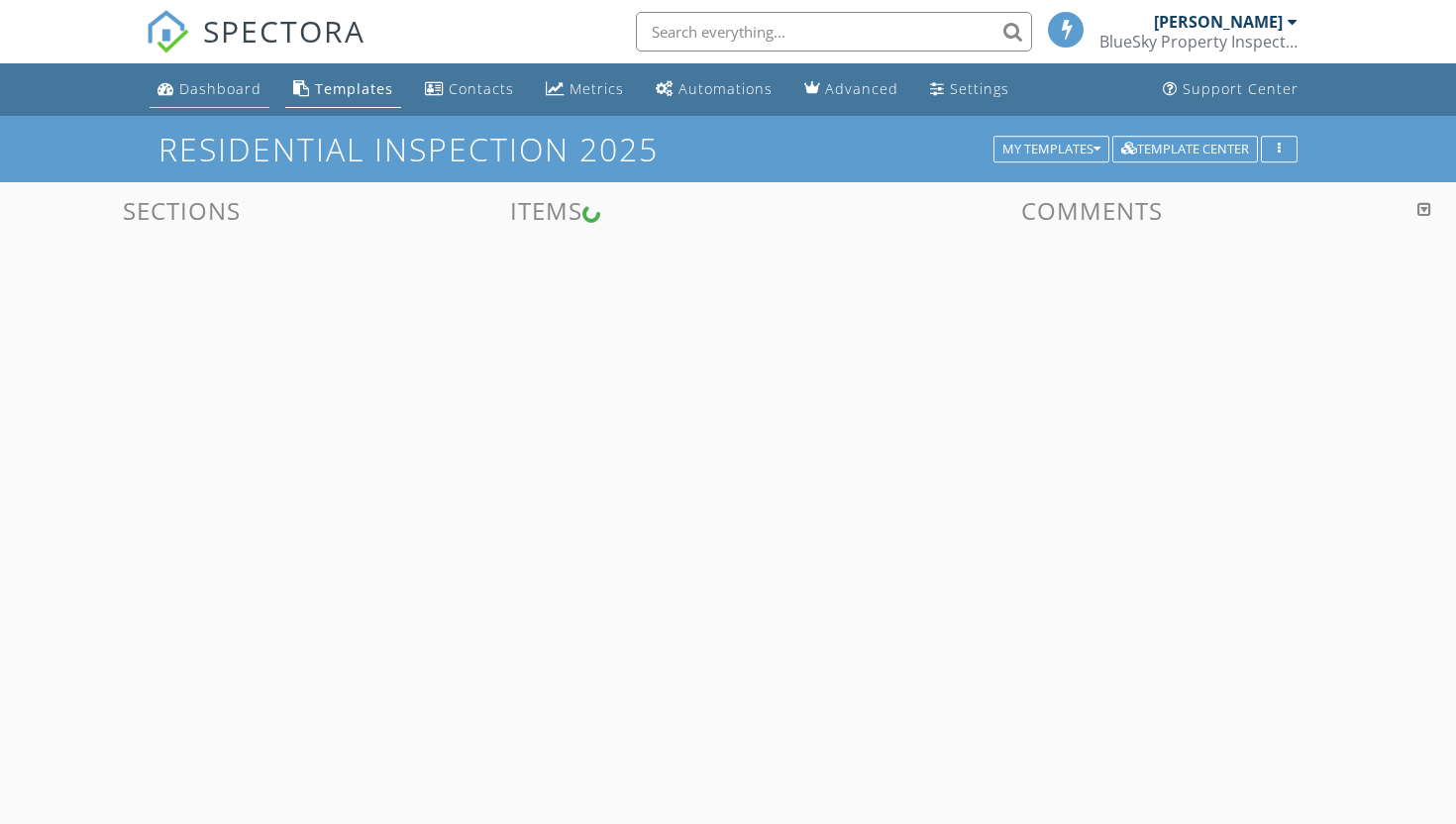scroll, scrollTop: 0, scrollLeft: 0, axis: both 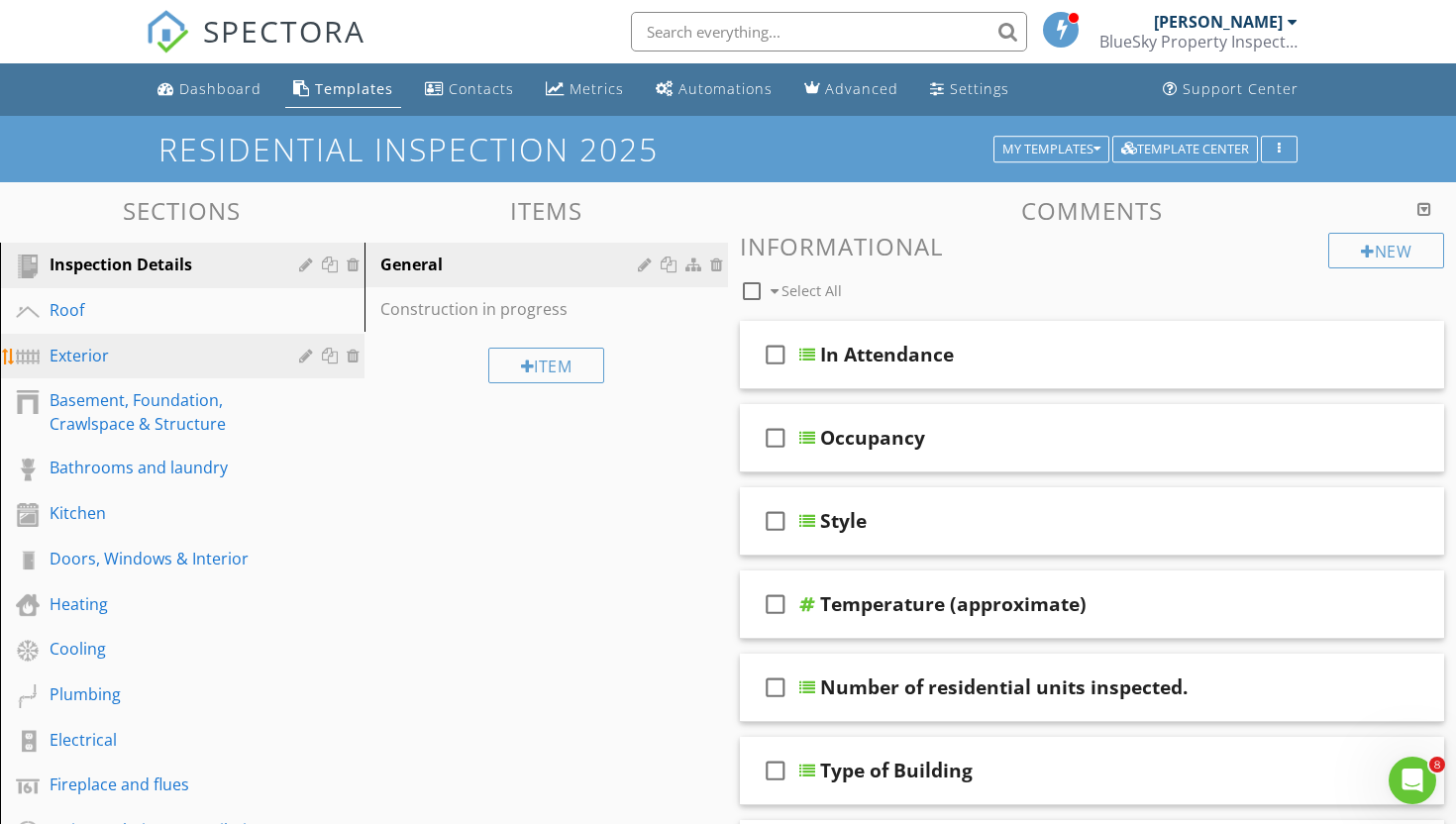click on "Exterior" at bounding box center [159, 356] 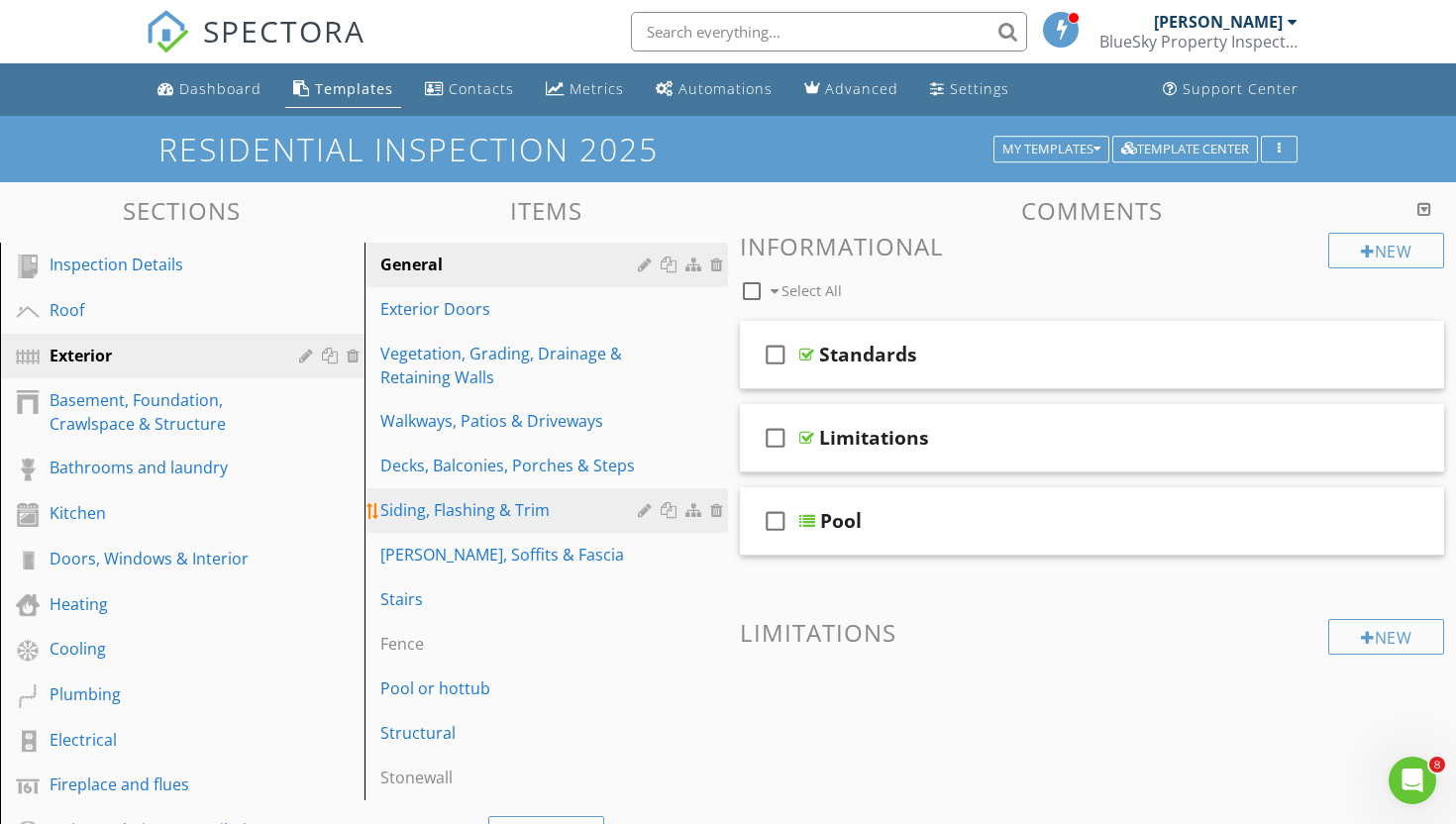 click on "Siding, Flashing & Trim" at bounding box center [512, 510] 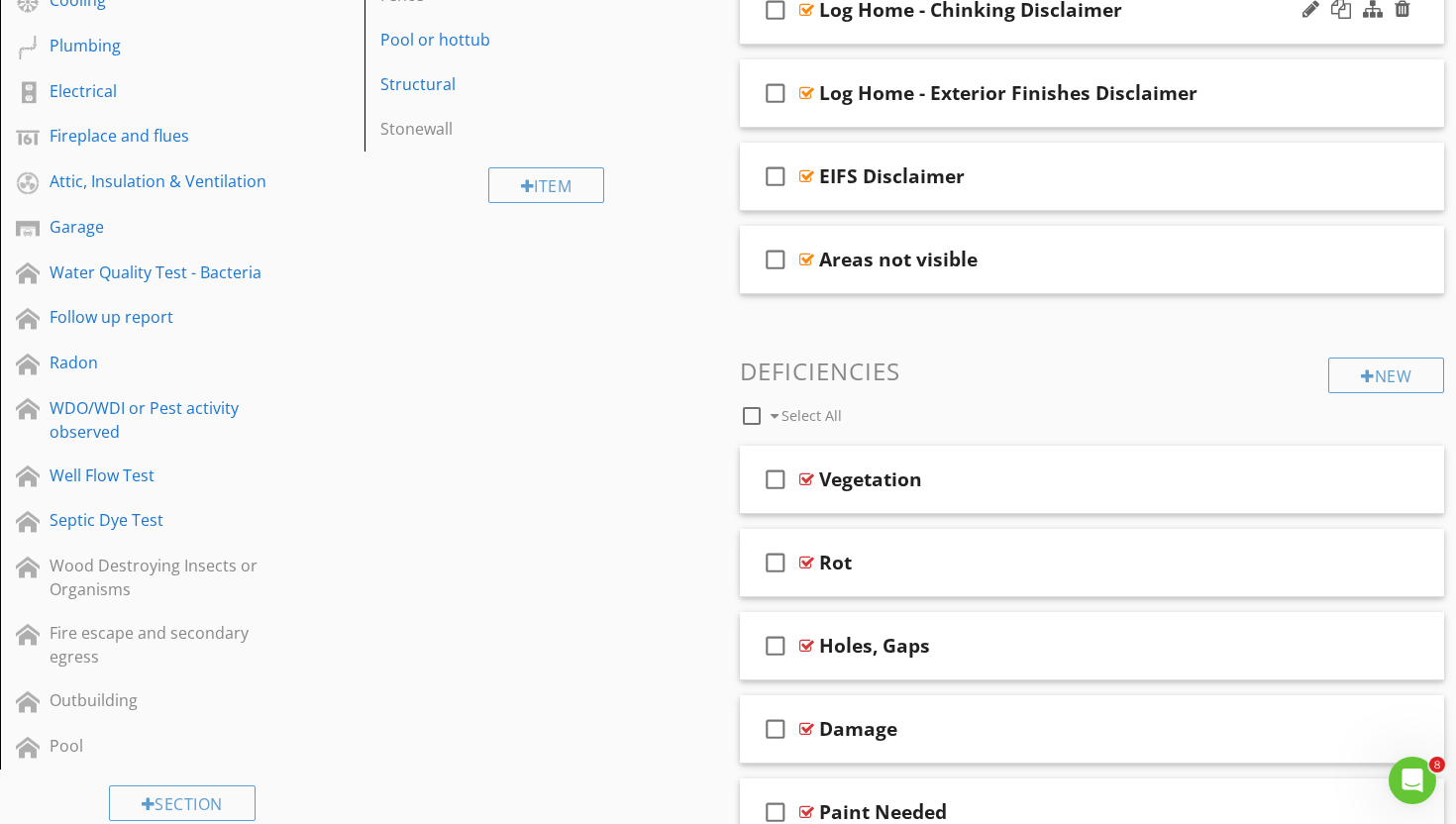 scroll, scrollTop: 650, scrollLeft: 0, axis: vertical 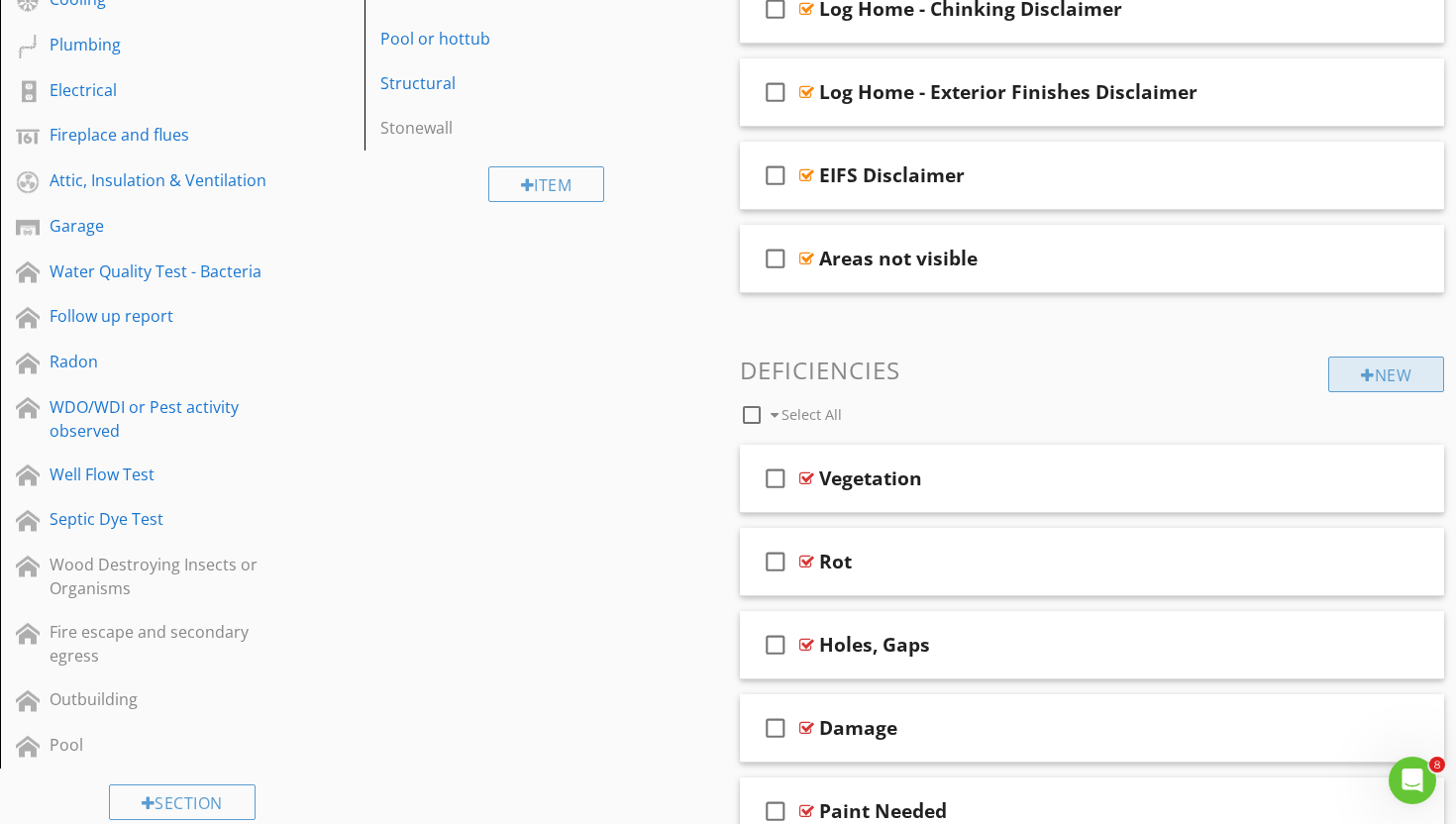 click at bounding box center (1368, 375) 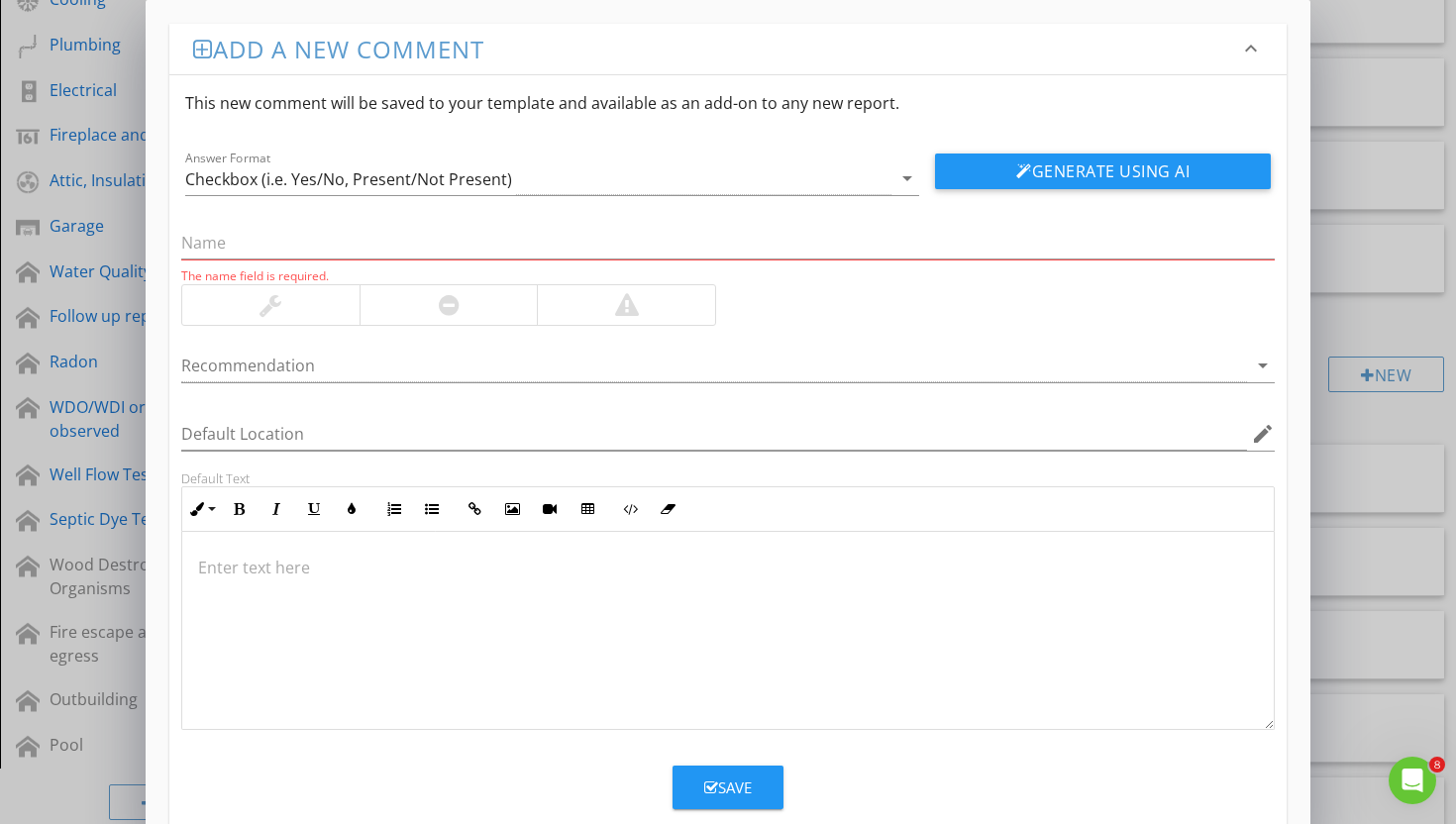 click at bounding box center (728, 631) 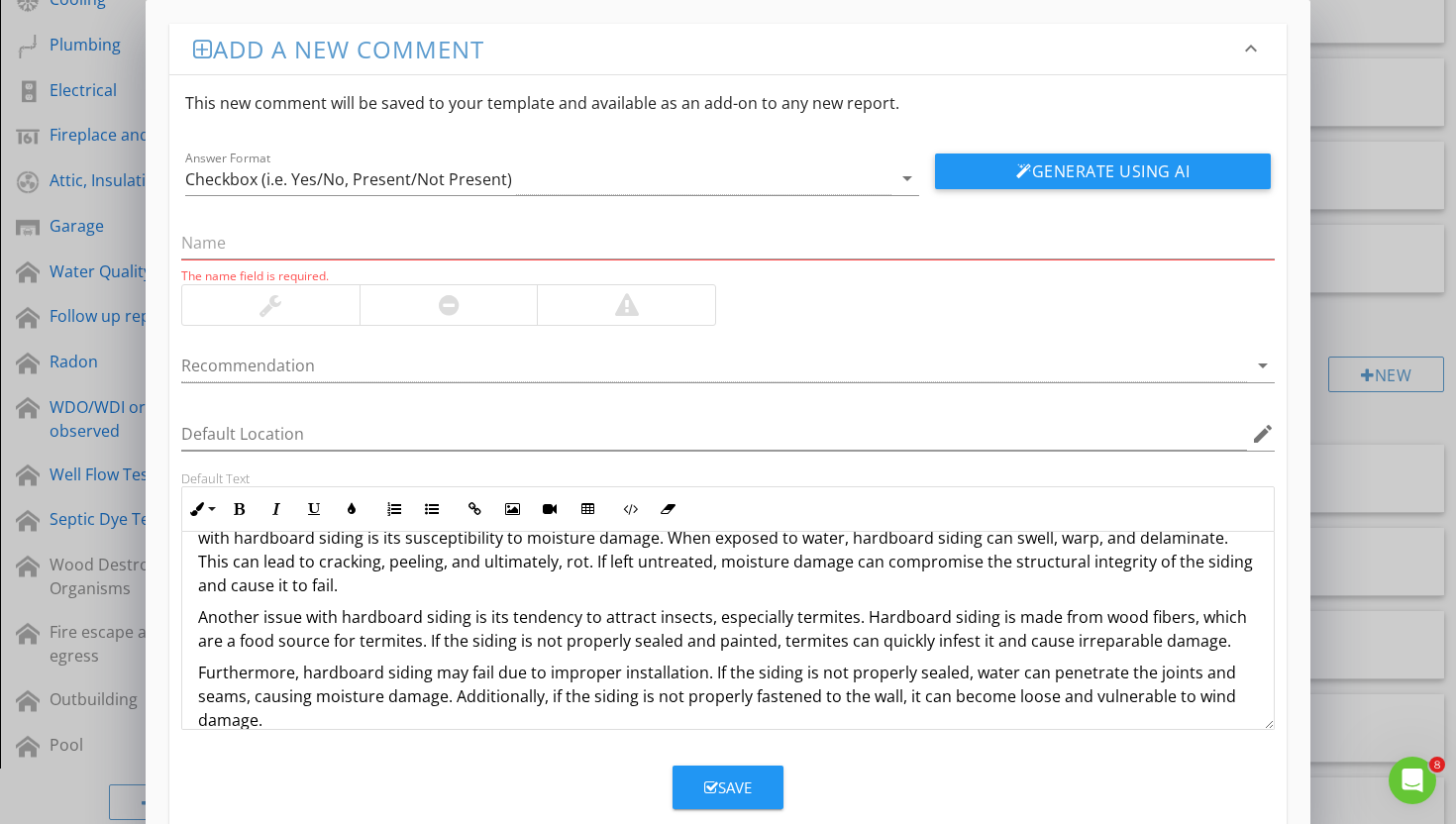 scroll, scrollTop: 0, scrollLeft: 0, axis: both 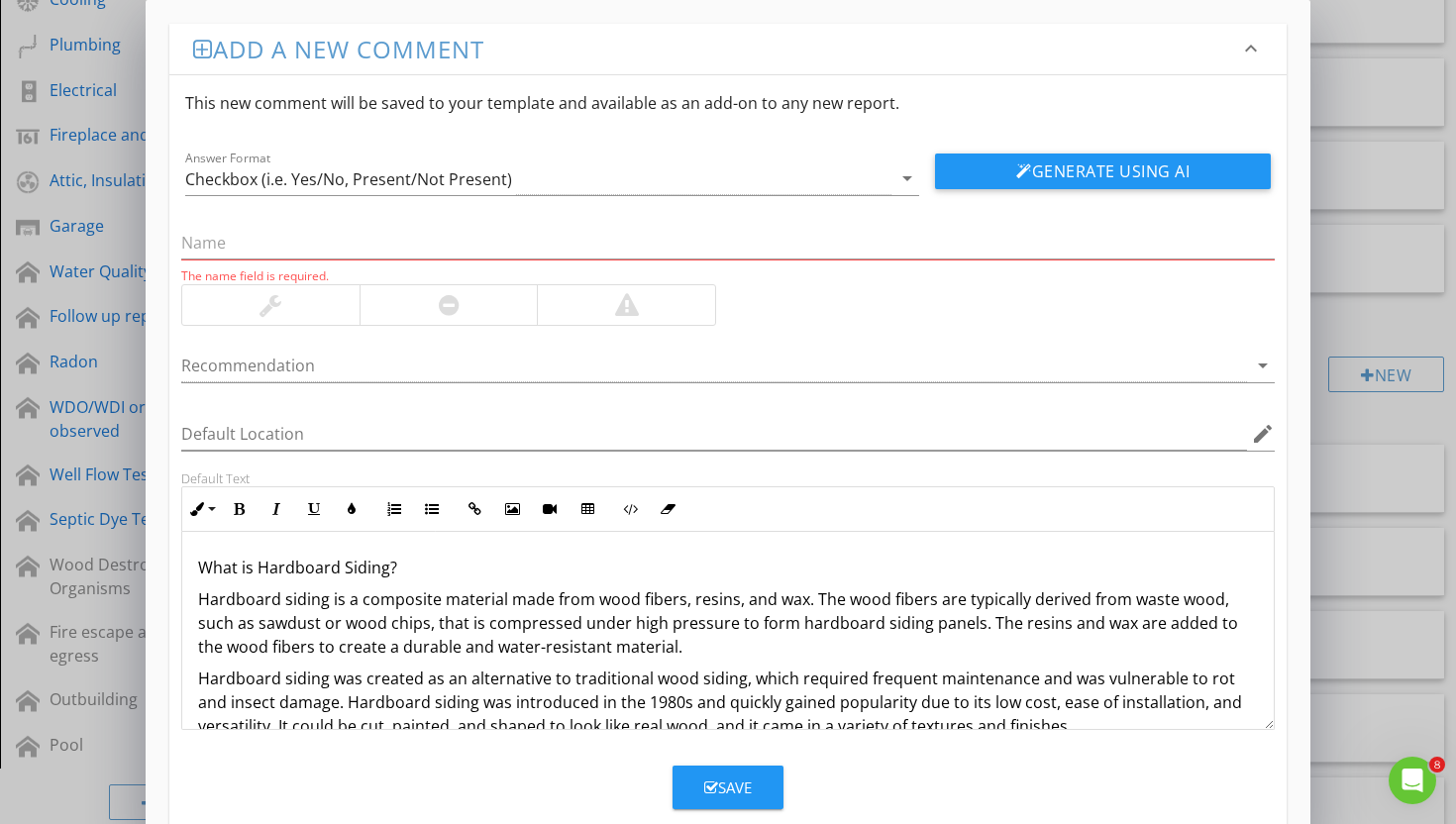 click on "keyboard_arrow_down" at bounding box center (1251, 49) 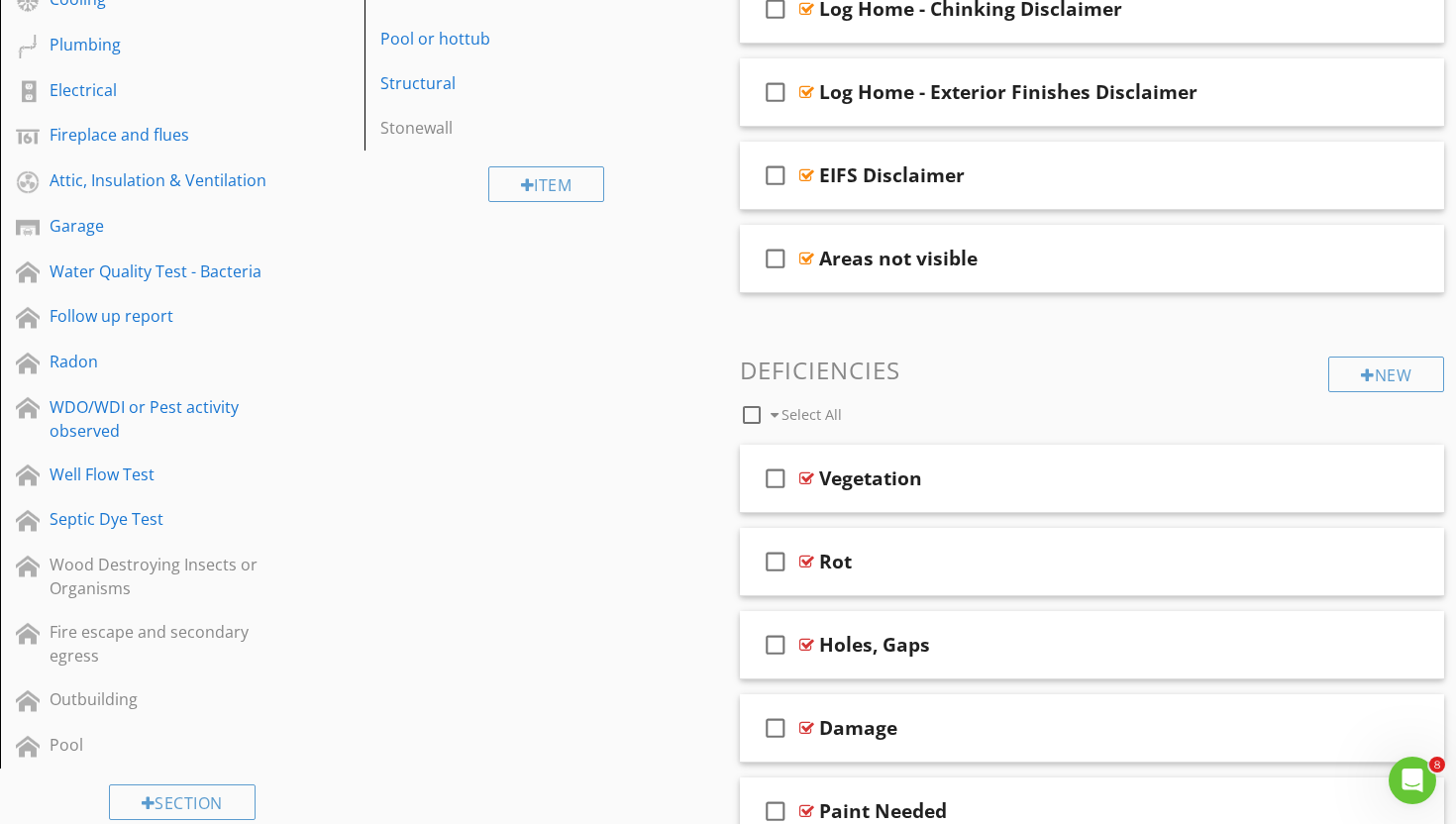 click at bounding box center [728, 412] 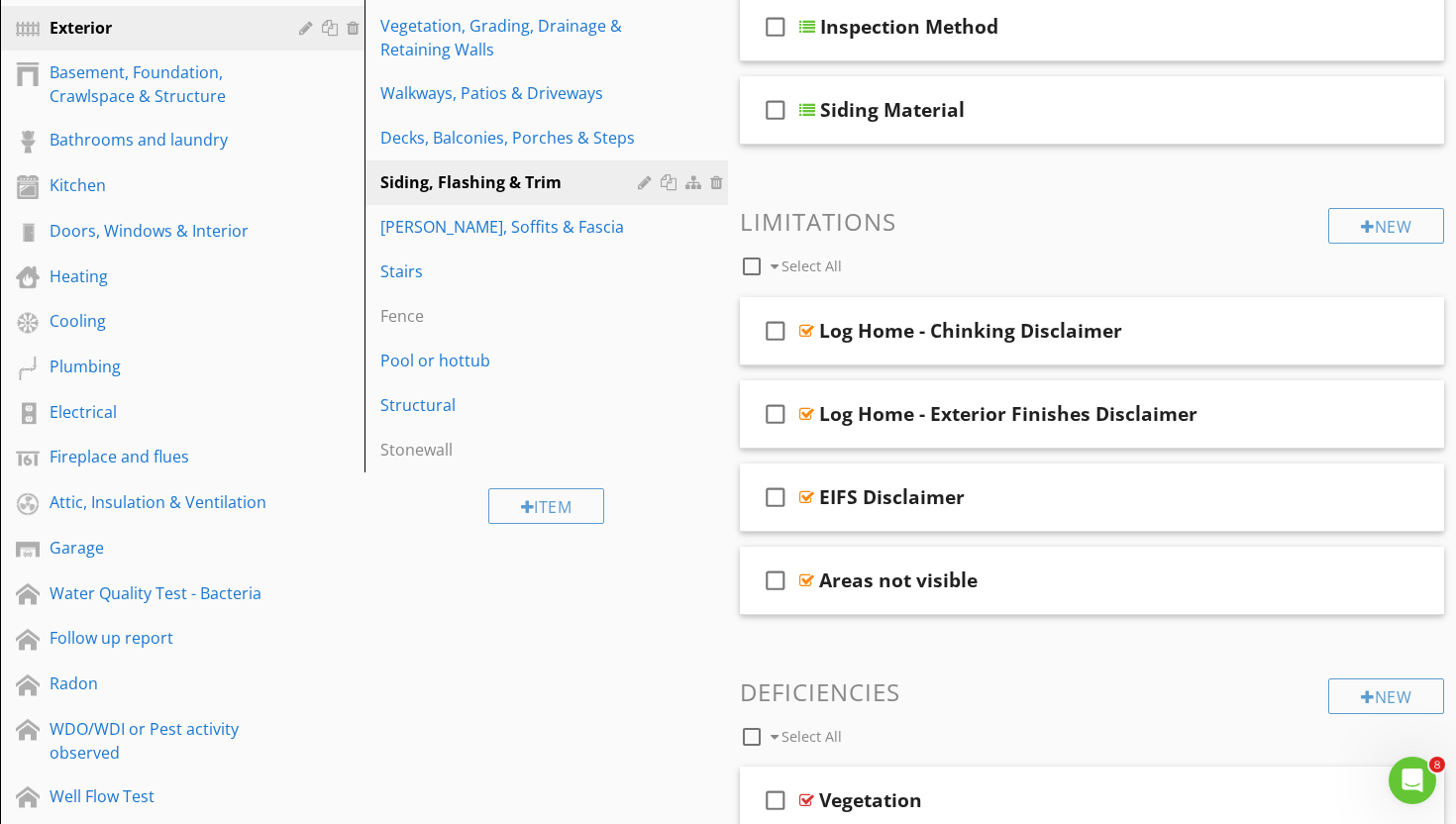 scroll, scrollTop: 0, scrollLeft: 0, axis: both 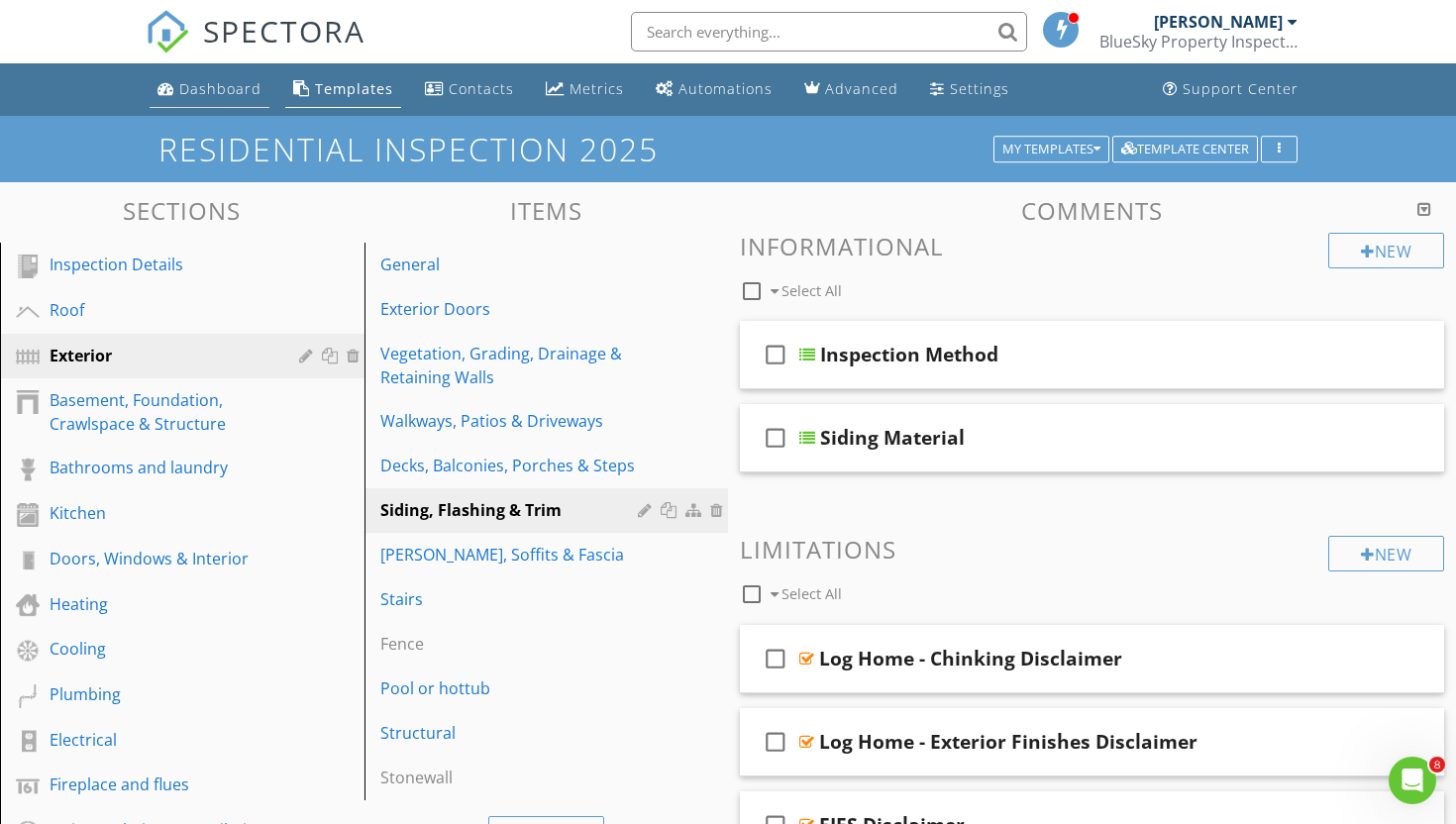 click on "Dashboard" at bounding box center [220, 88] 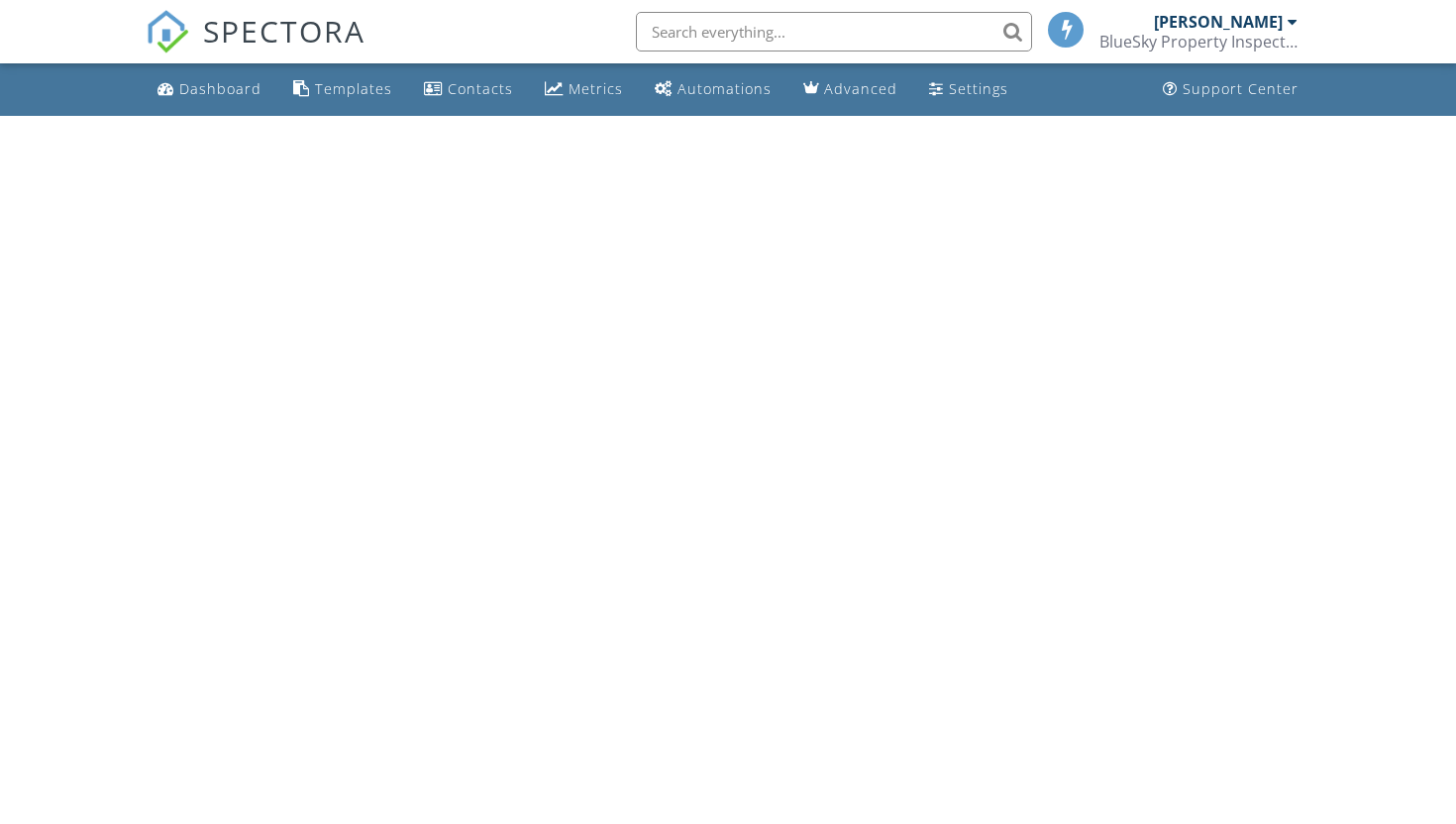 scroll, scrollTop: 0, scrollLeft: 0, axis: both 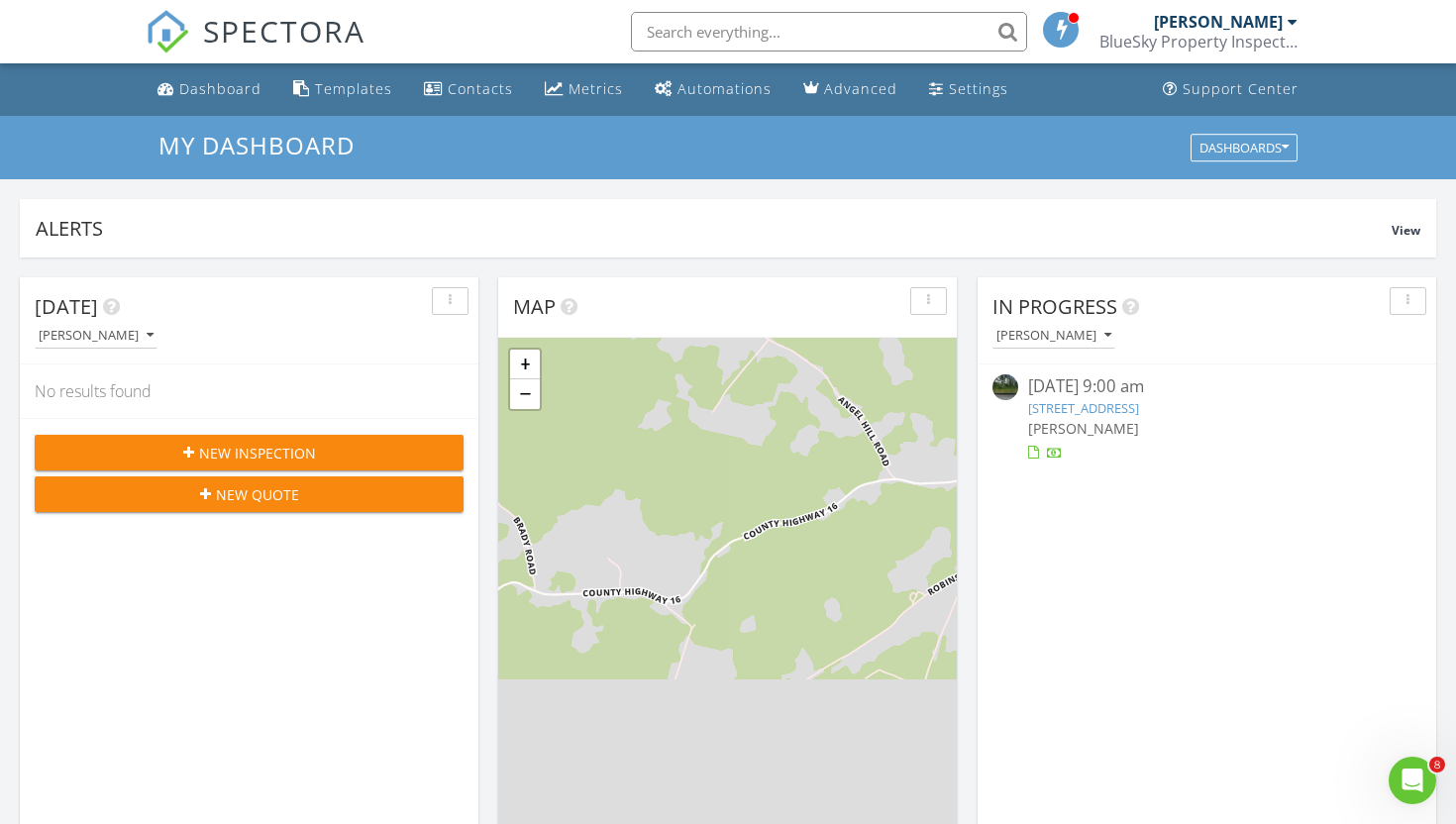 click on "6471 NY-51, Burlington Flats, NY 13315" at bounding box center (1084, 408) 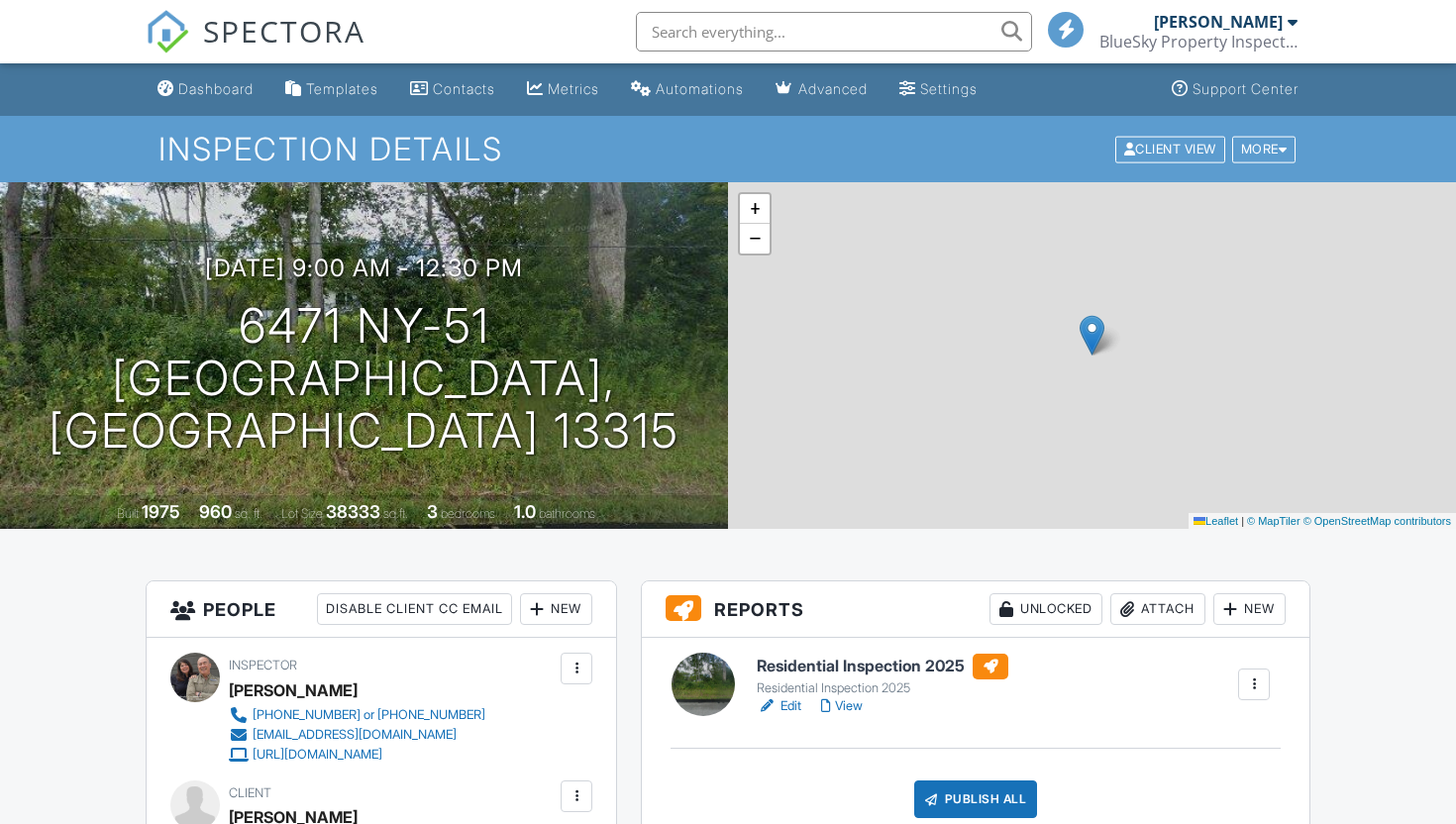 scroll, scrollTop: 0, scrollLeft: 0, axis: both 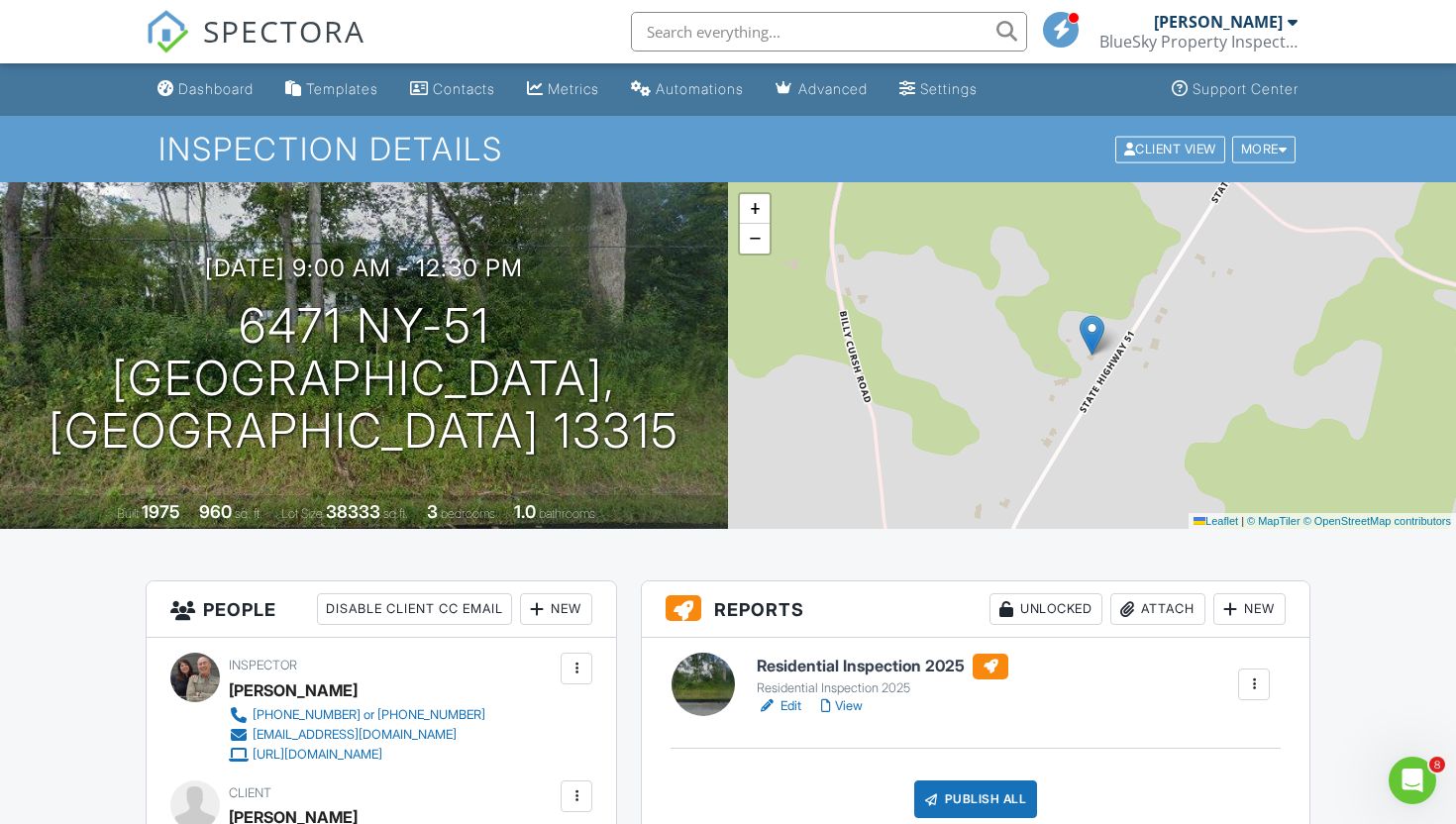 click on "Residential Inspection 2025" at bounding box center (883, 667) 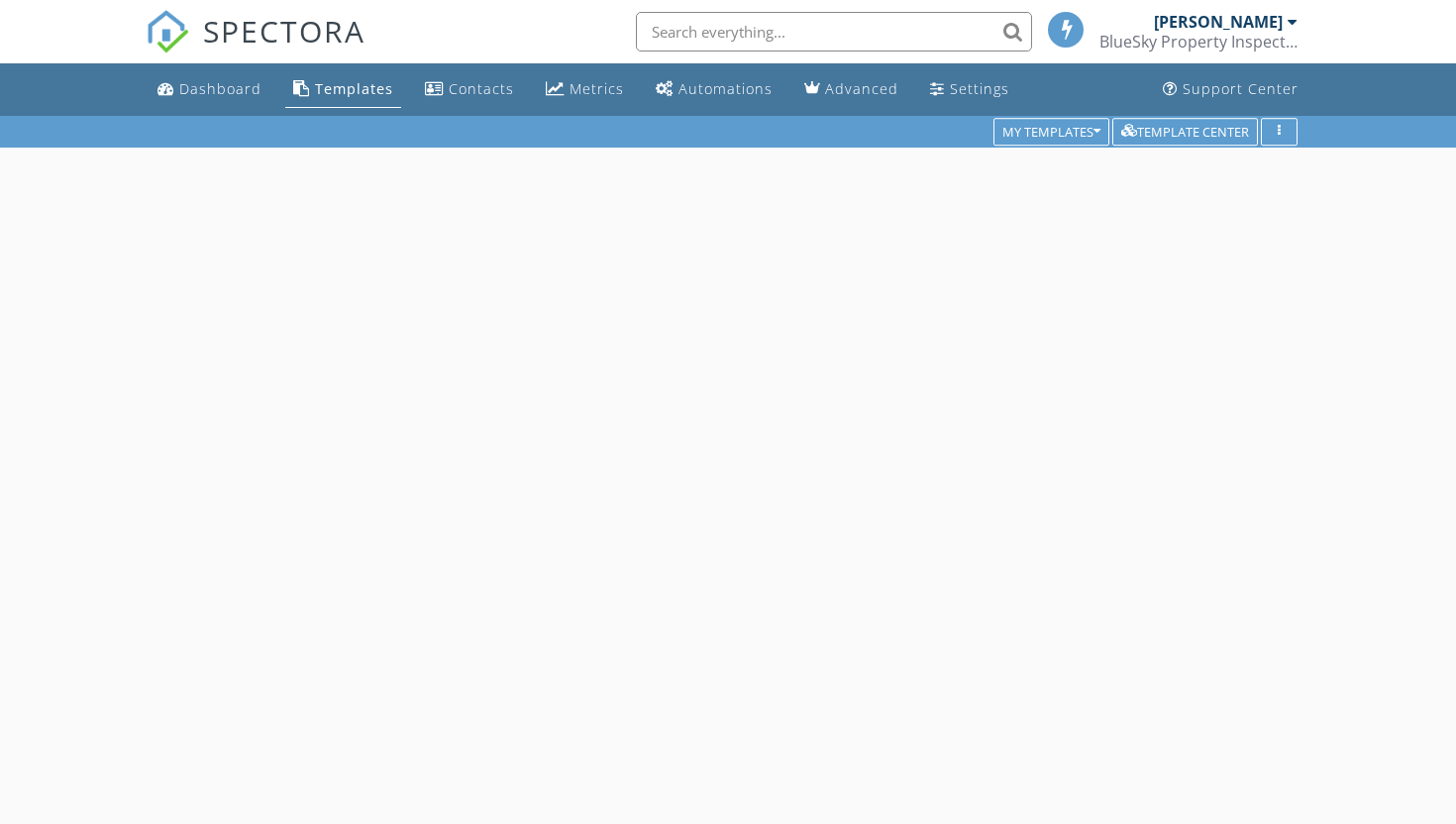 scroll, scrollTop: 0, scrollLeft: 0, axis: both 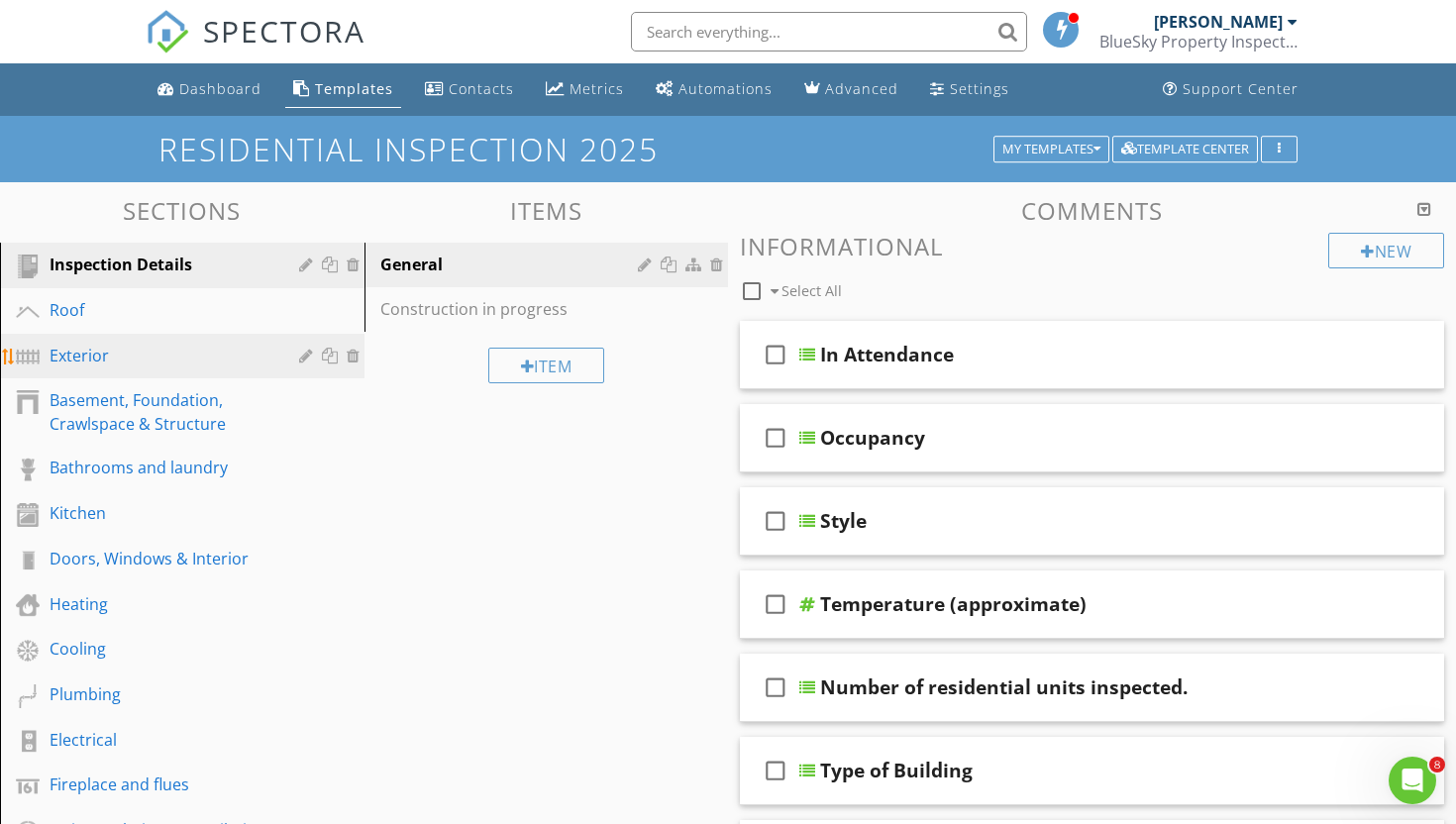 click on "Exterior" at bounding box center (159, 356) 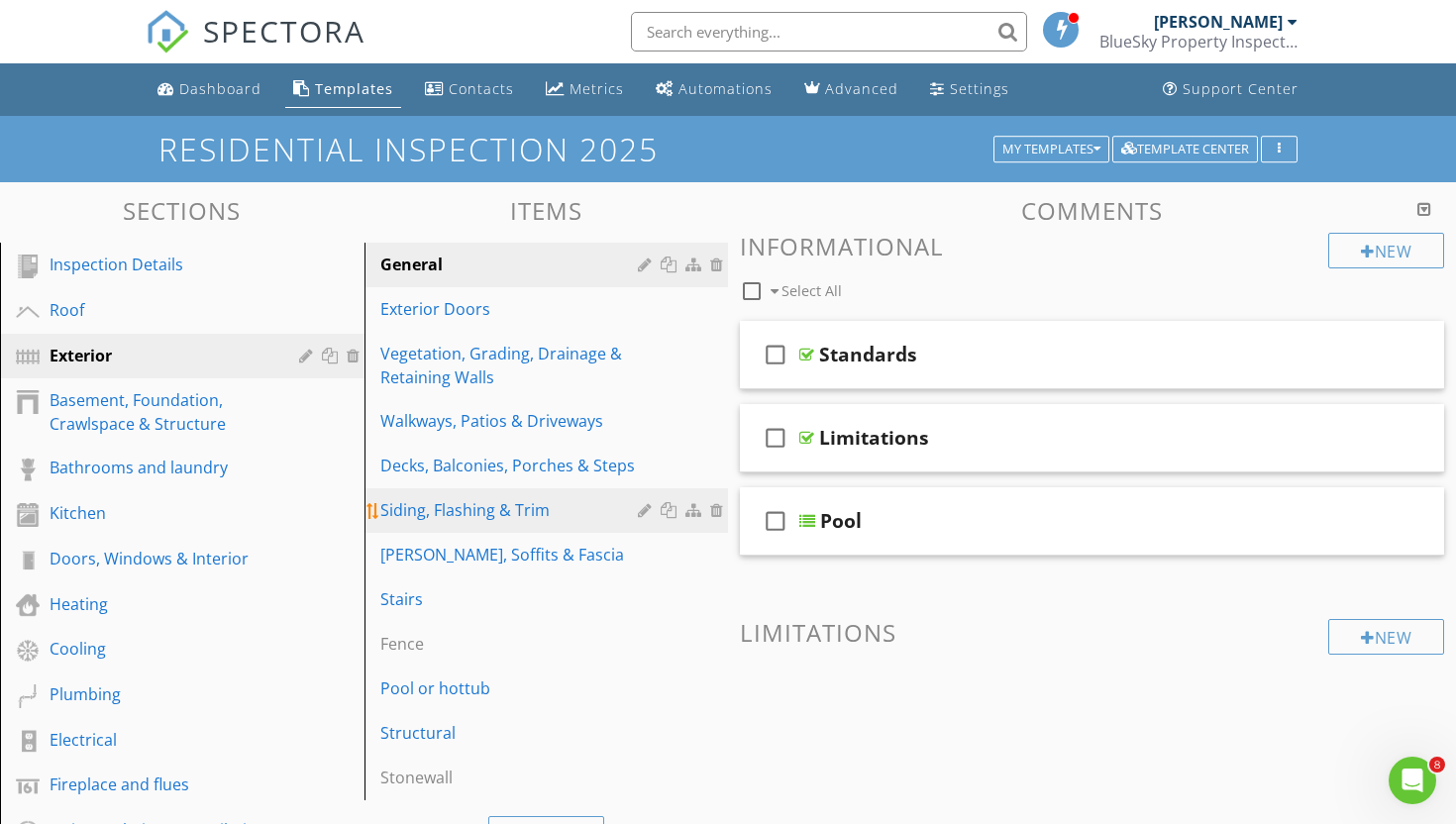 click on "Siding, Flashing & Trim" at bounding box center (512, 510) 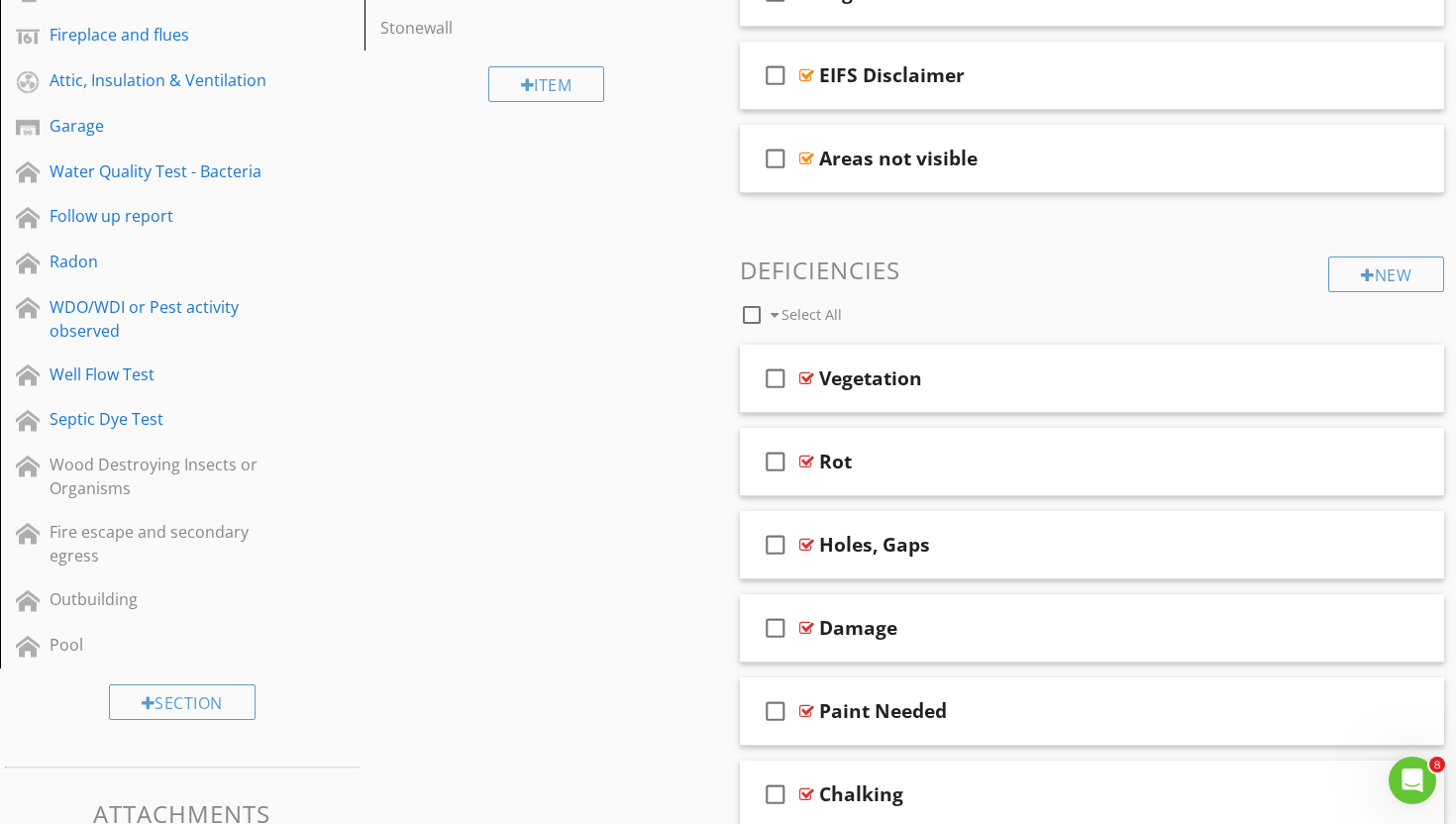 scroll, scrollTop: 868, scrollLeft: 0, axis: vertical 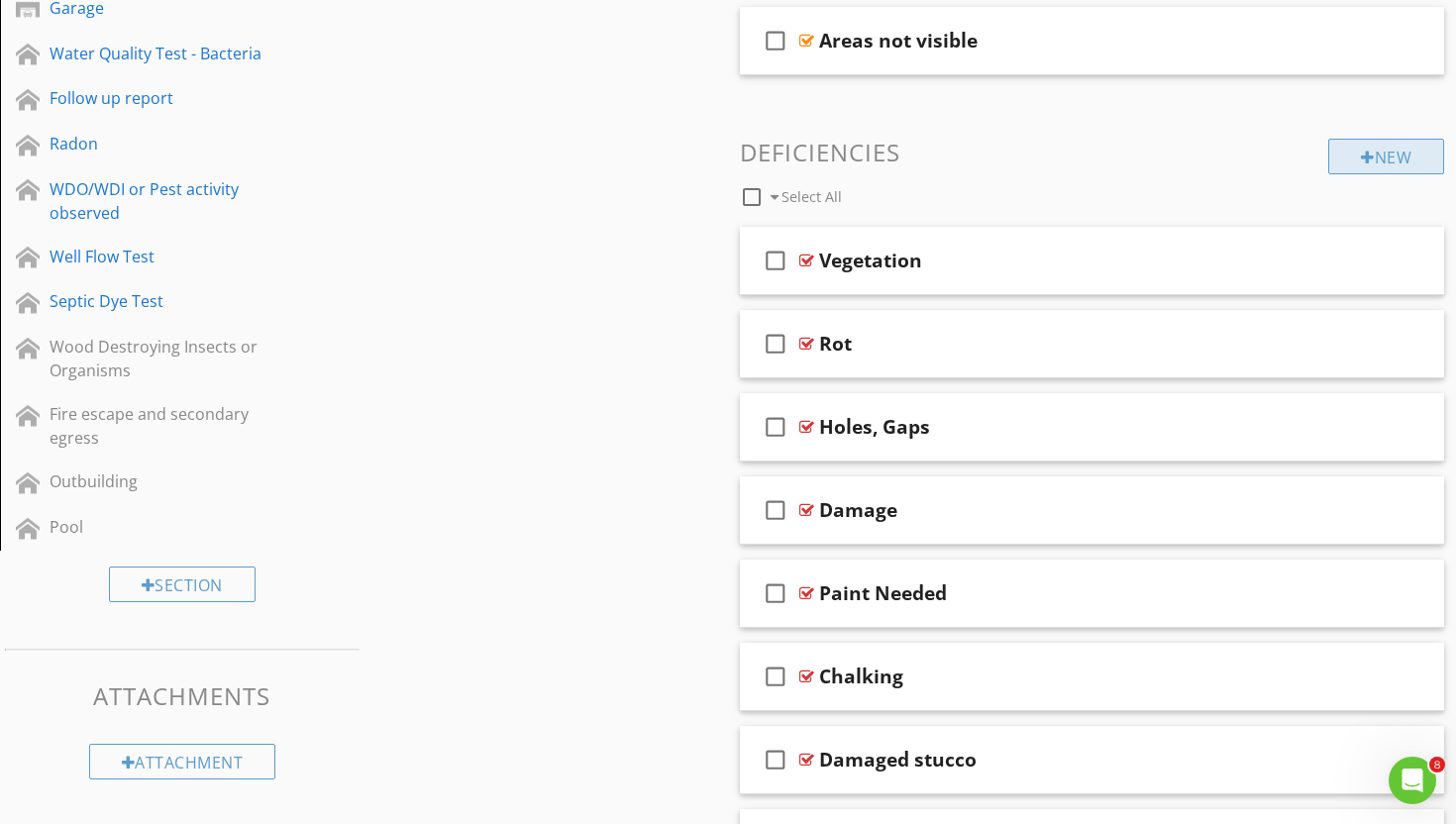 click at bounding box center [1368, 157] 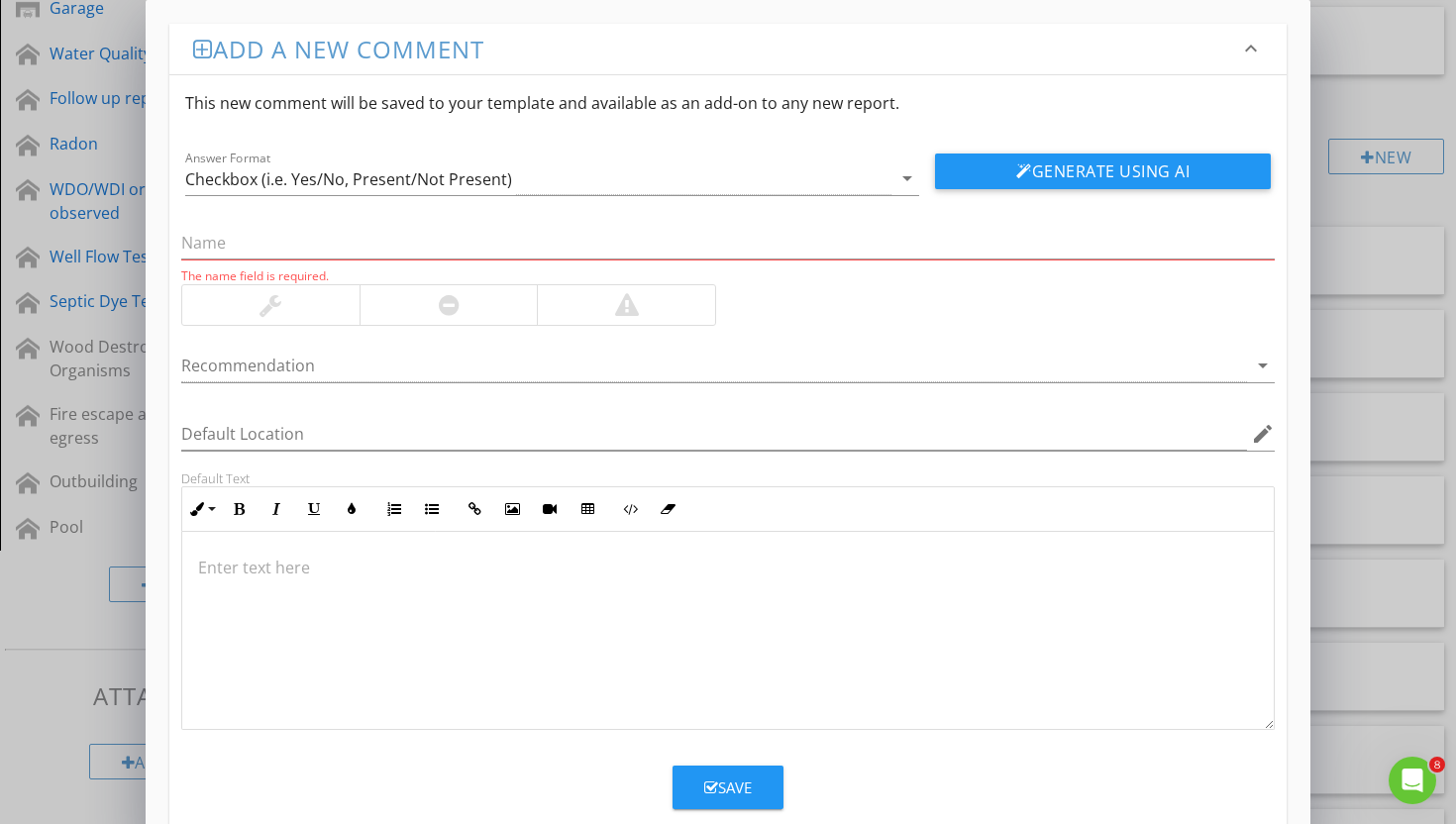 click at bounding box center [728, 631] 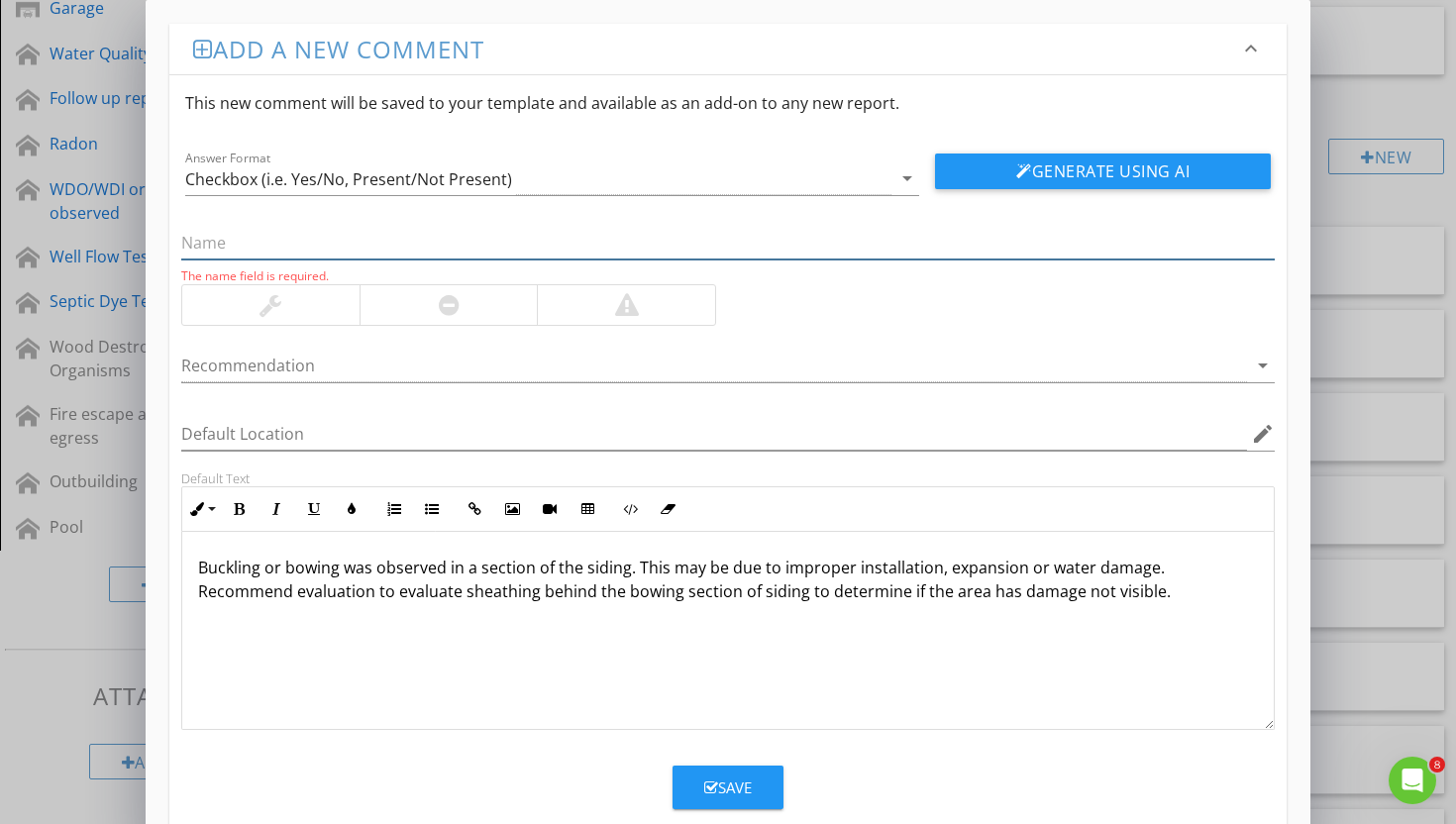 click at bounding box center (728, 243) 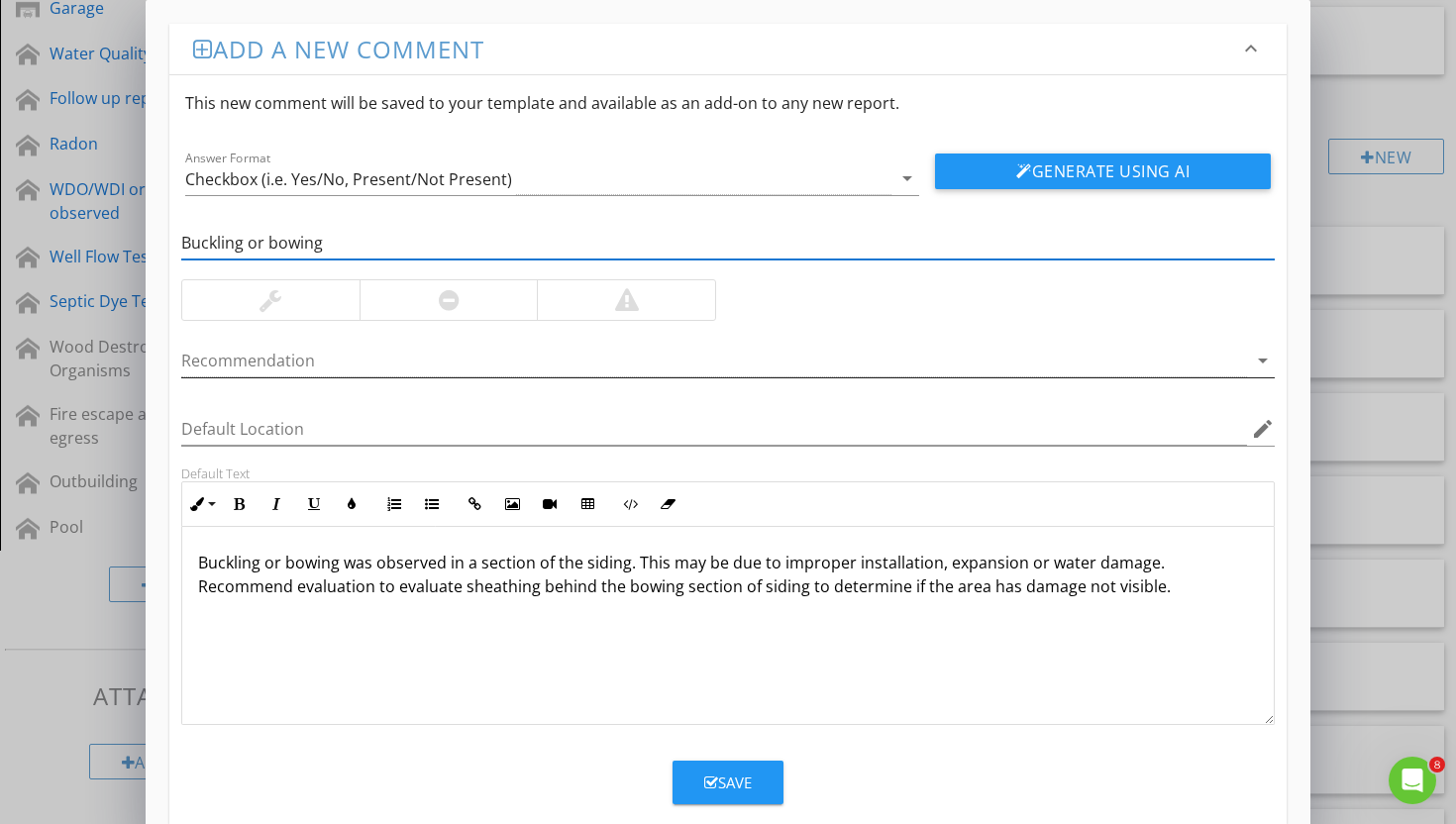 scroll, scrollTop: 36, scrollLeft: 0, axis: vertical 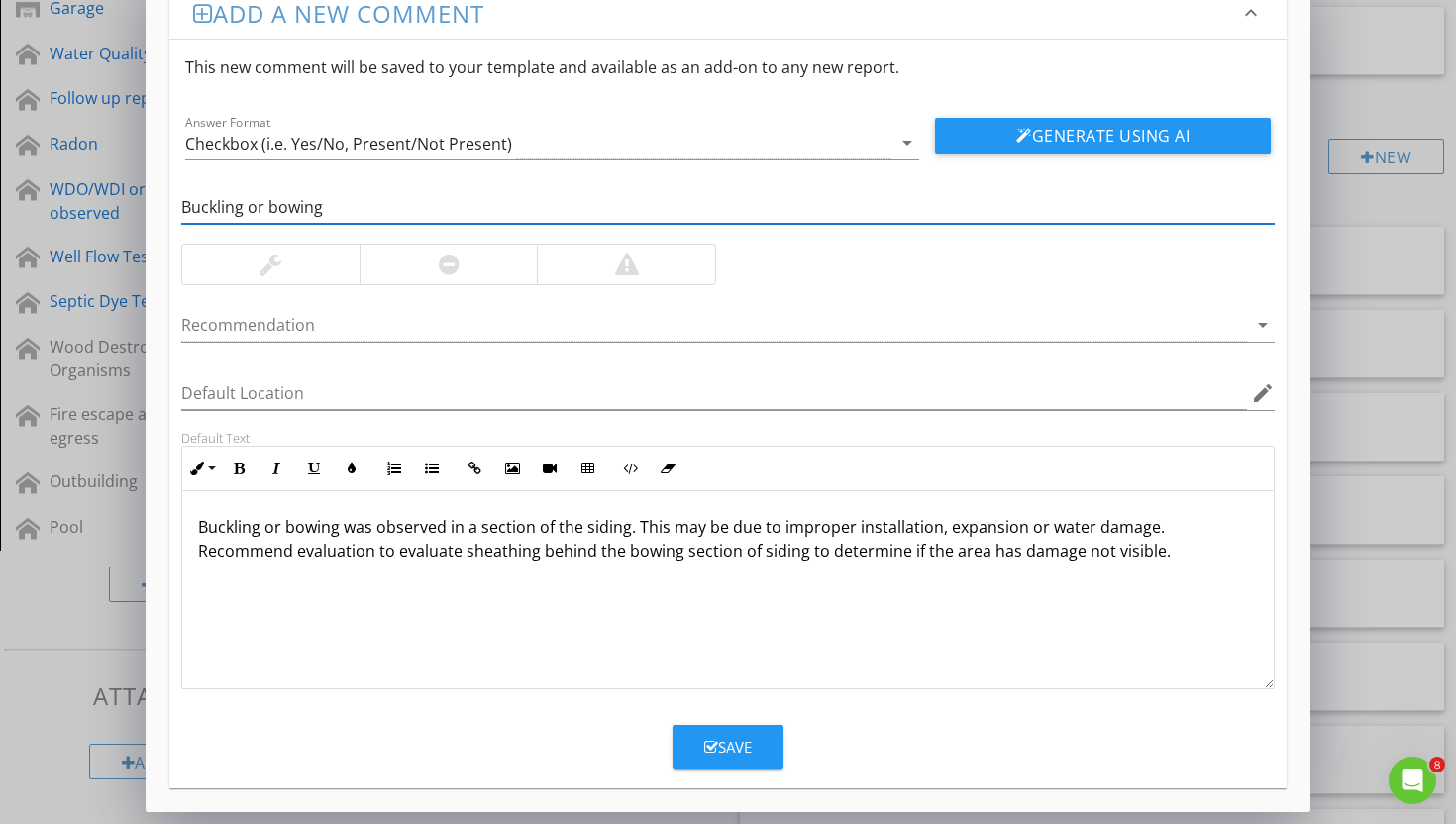 type on "Buckling or bowing" 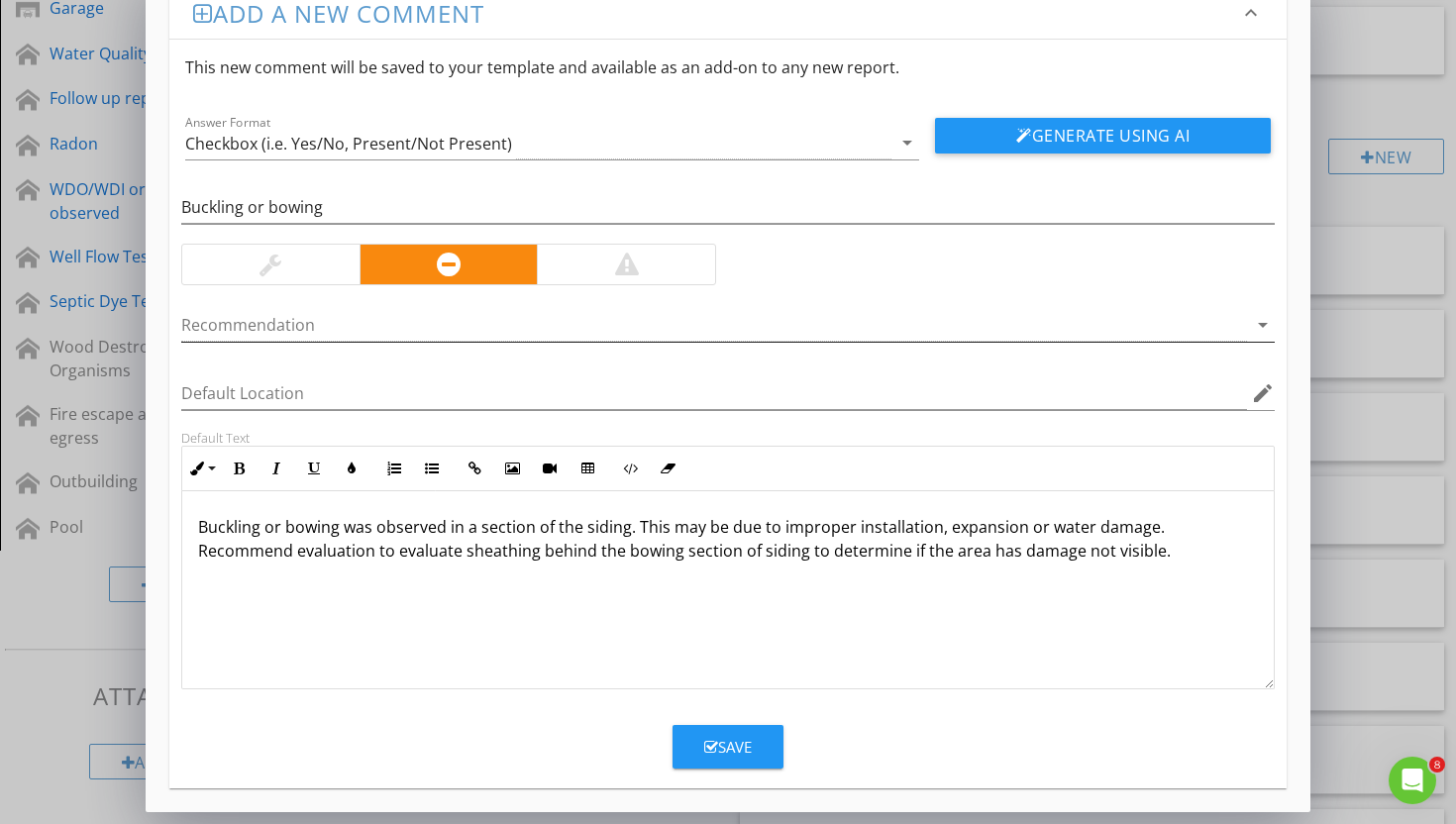 click at bounding box center [714, 325] 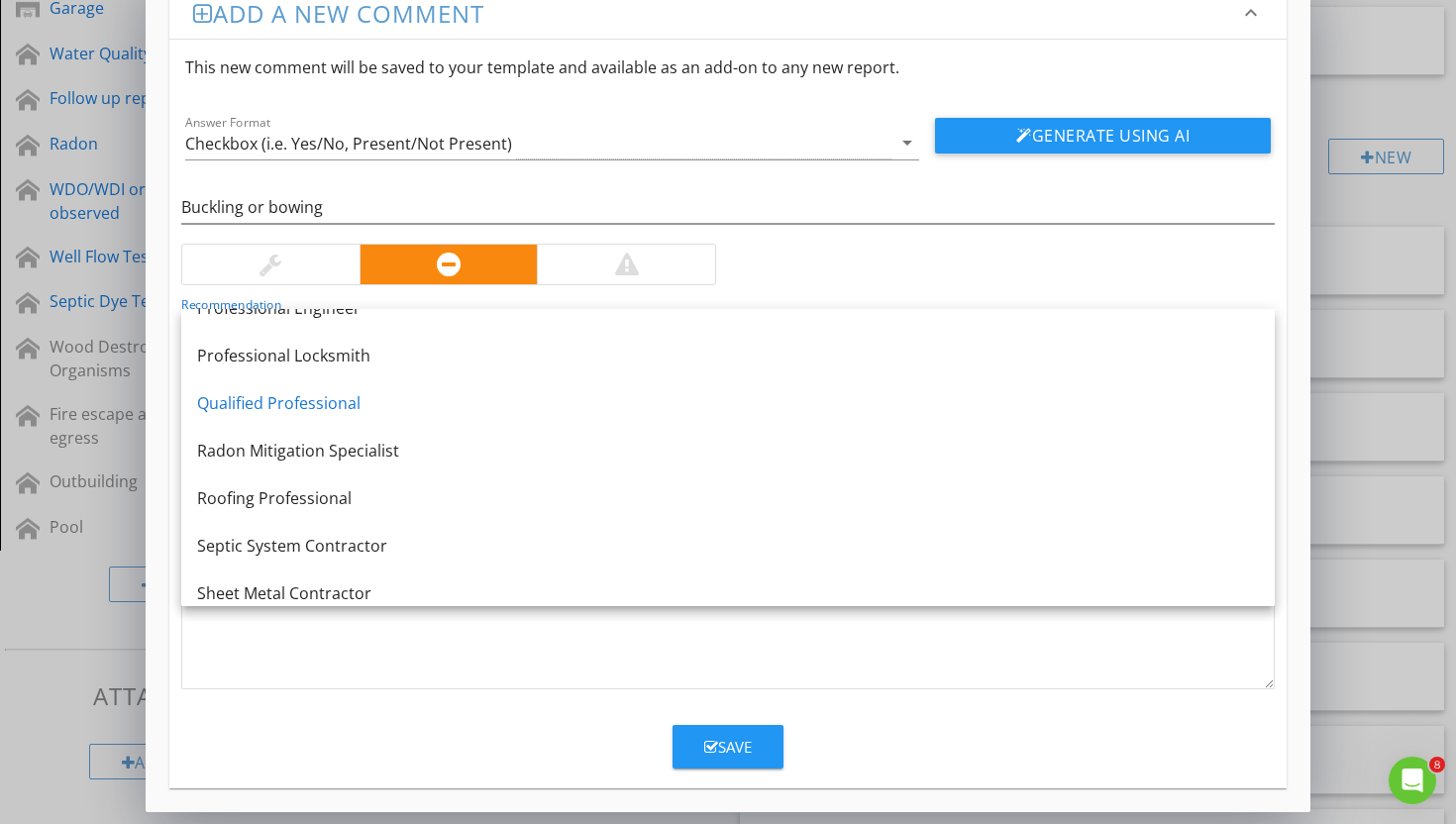 scroll, scrollTop: 2224, scrollLeft: 0, axis: vertical 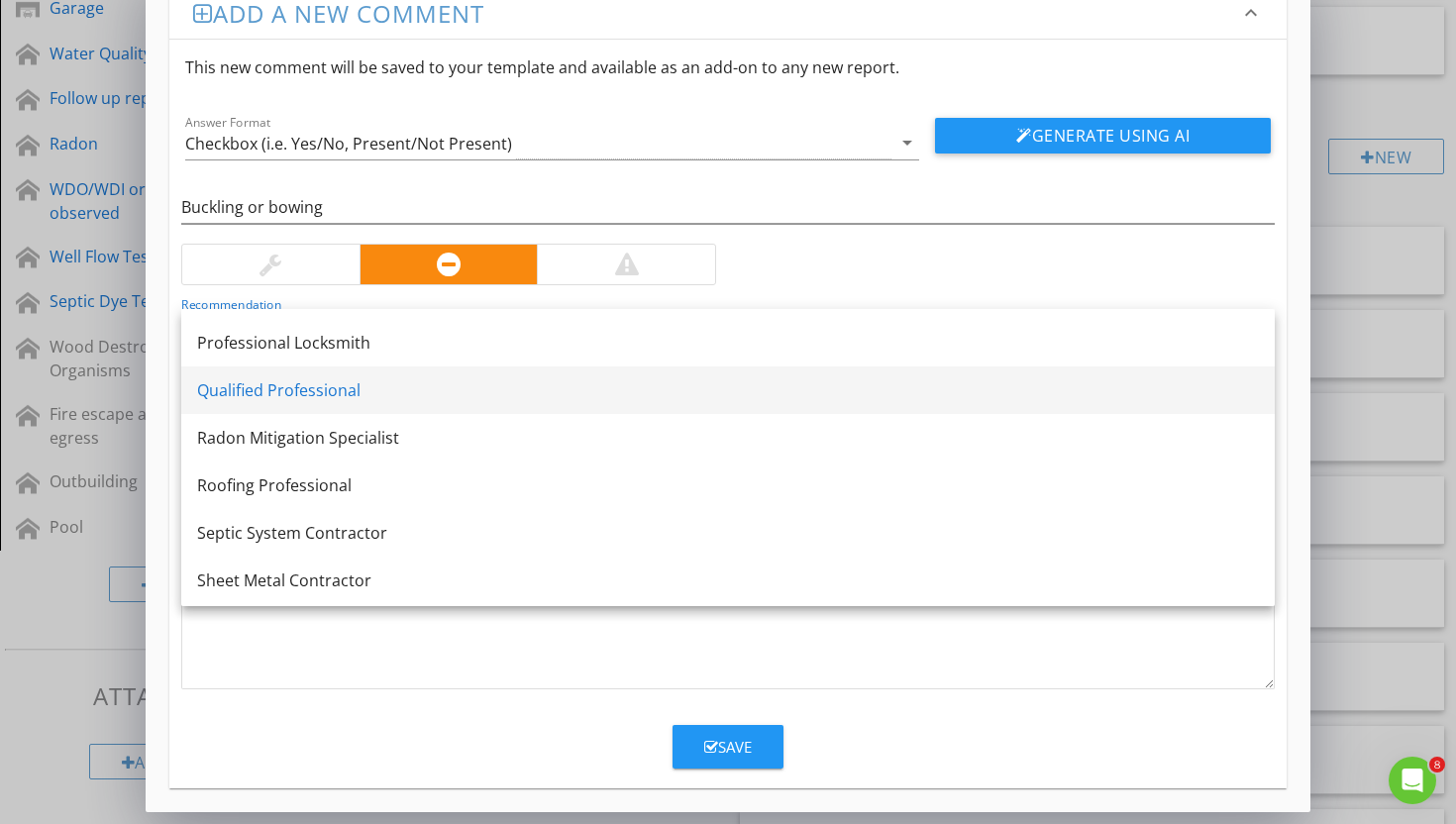 click on "Qualified Professional" at bounding box center (728, 390) 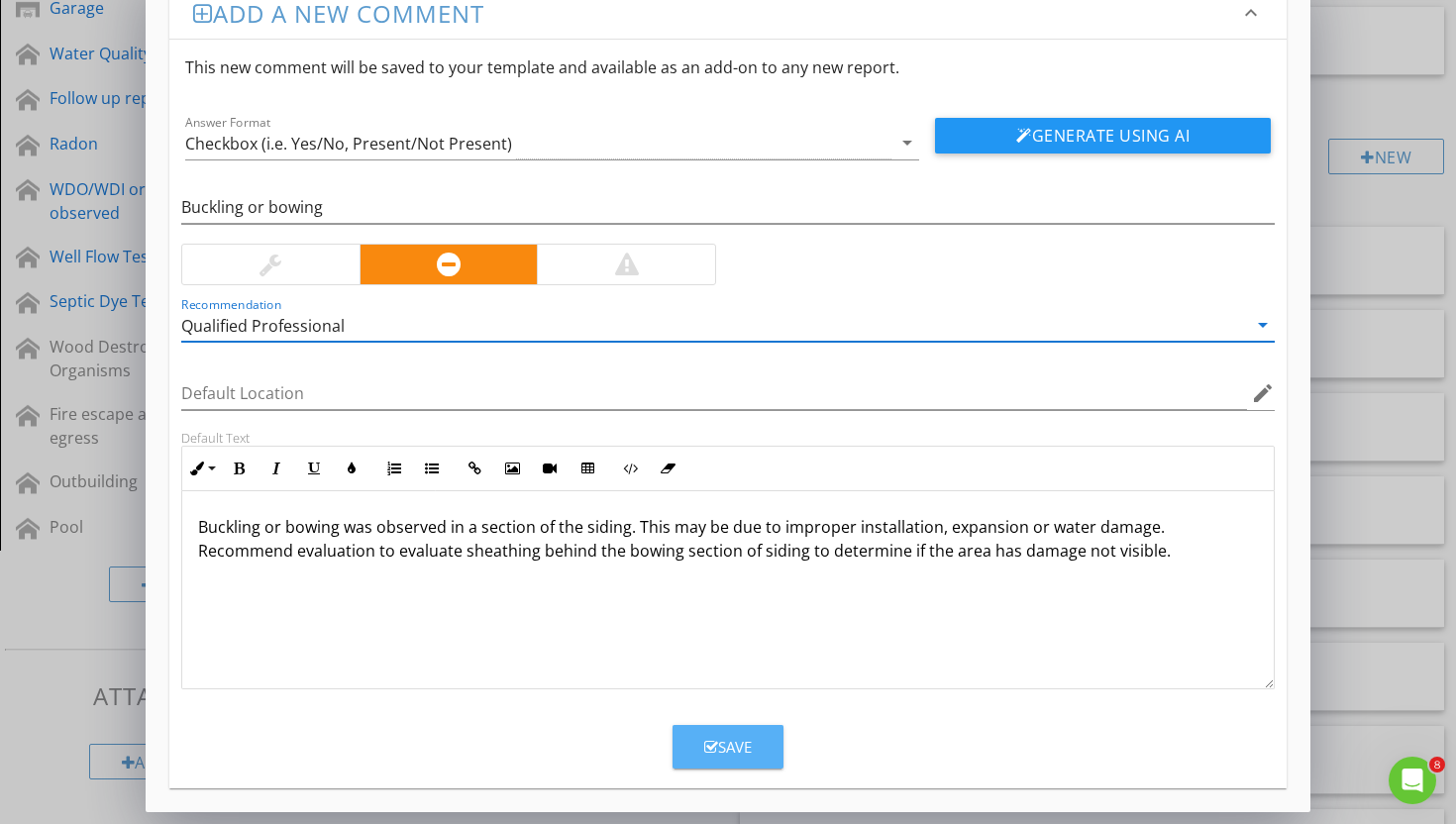 click at bounding box center [711, 747] 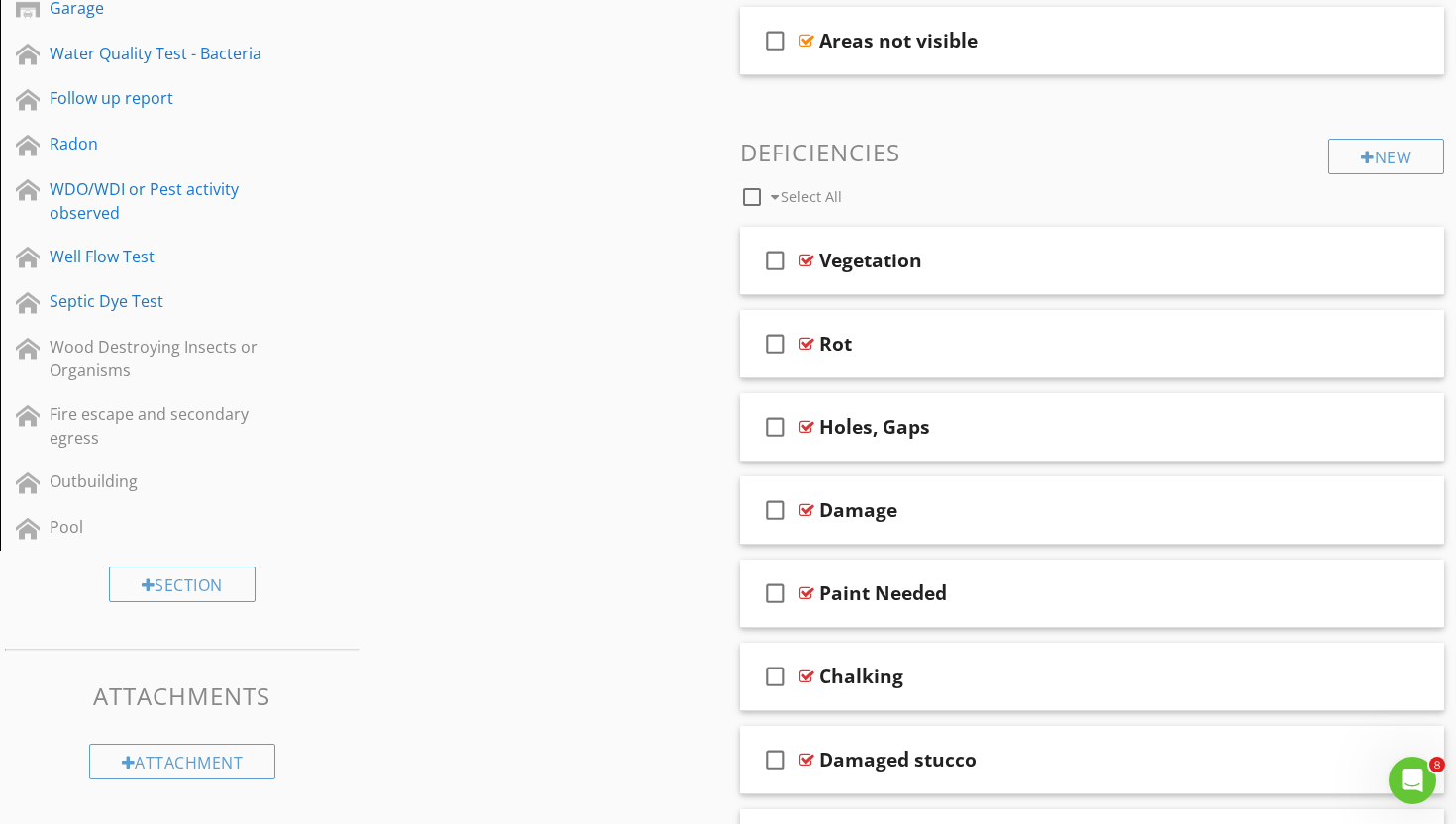 scroll, scrollTop: 0, scrollLeft: 0, axis: both 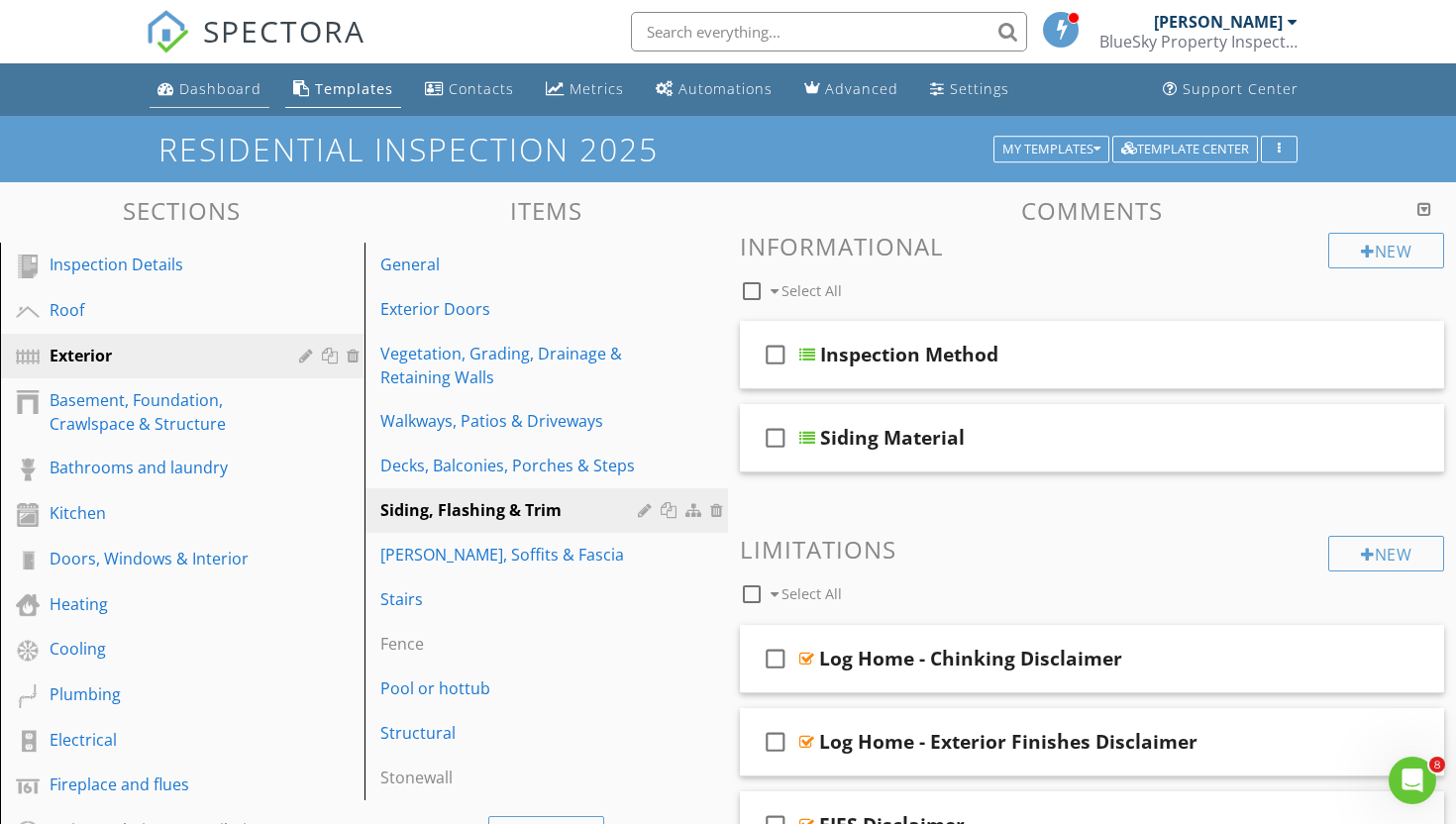 click on "Dashboard" at bounding box center (220, 88) 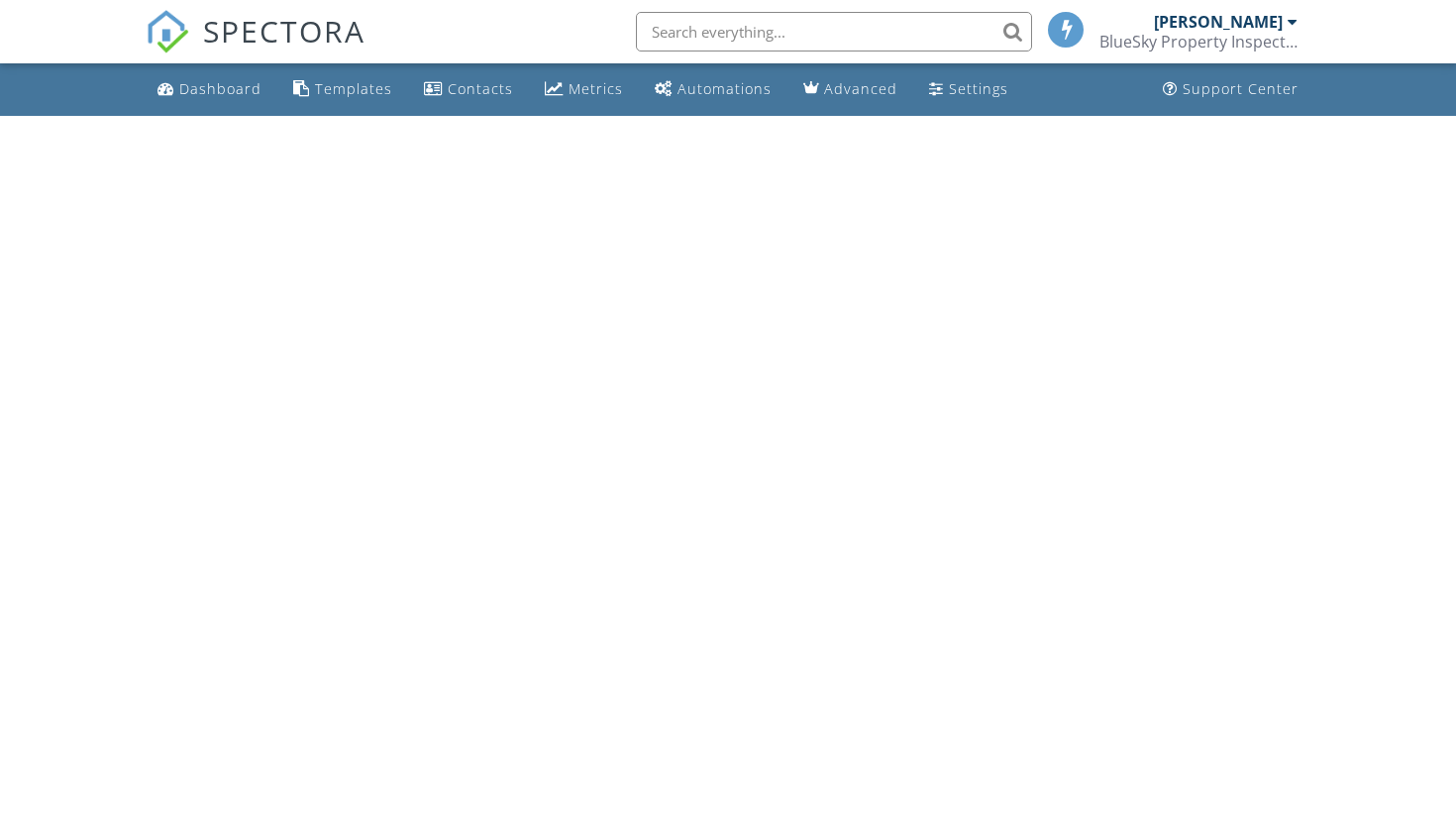 scroll, scrollTop: 0, scrollLeft: 0, axis: both 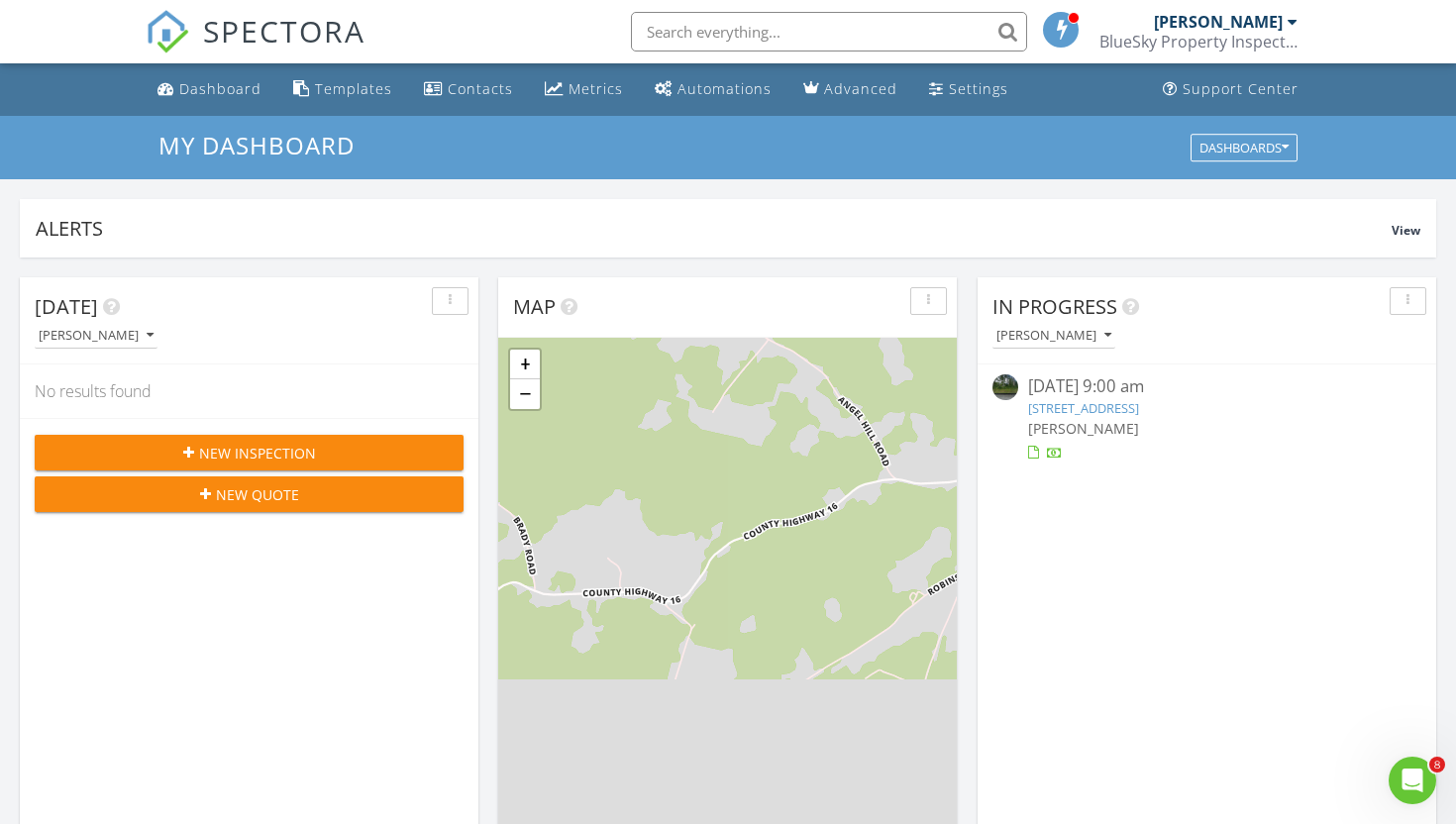 click on "07/10/25 9:00 am" at bounding box center (1206, 386) 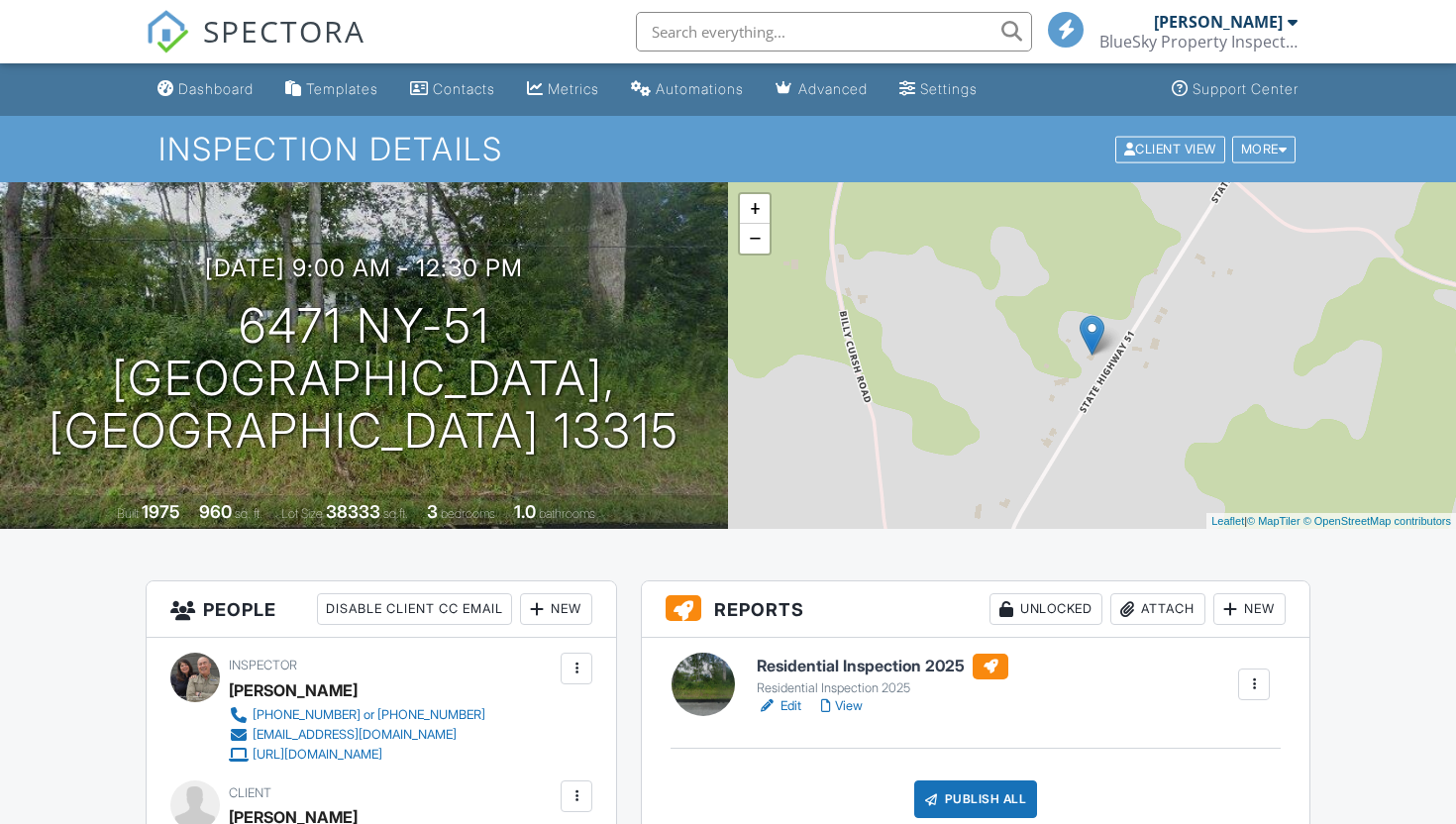 scroll, scrollTop: 0, scrollLeft: 0, axis: both 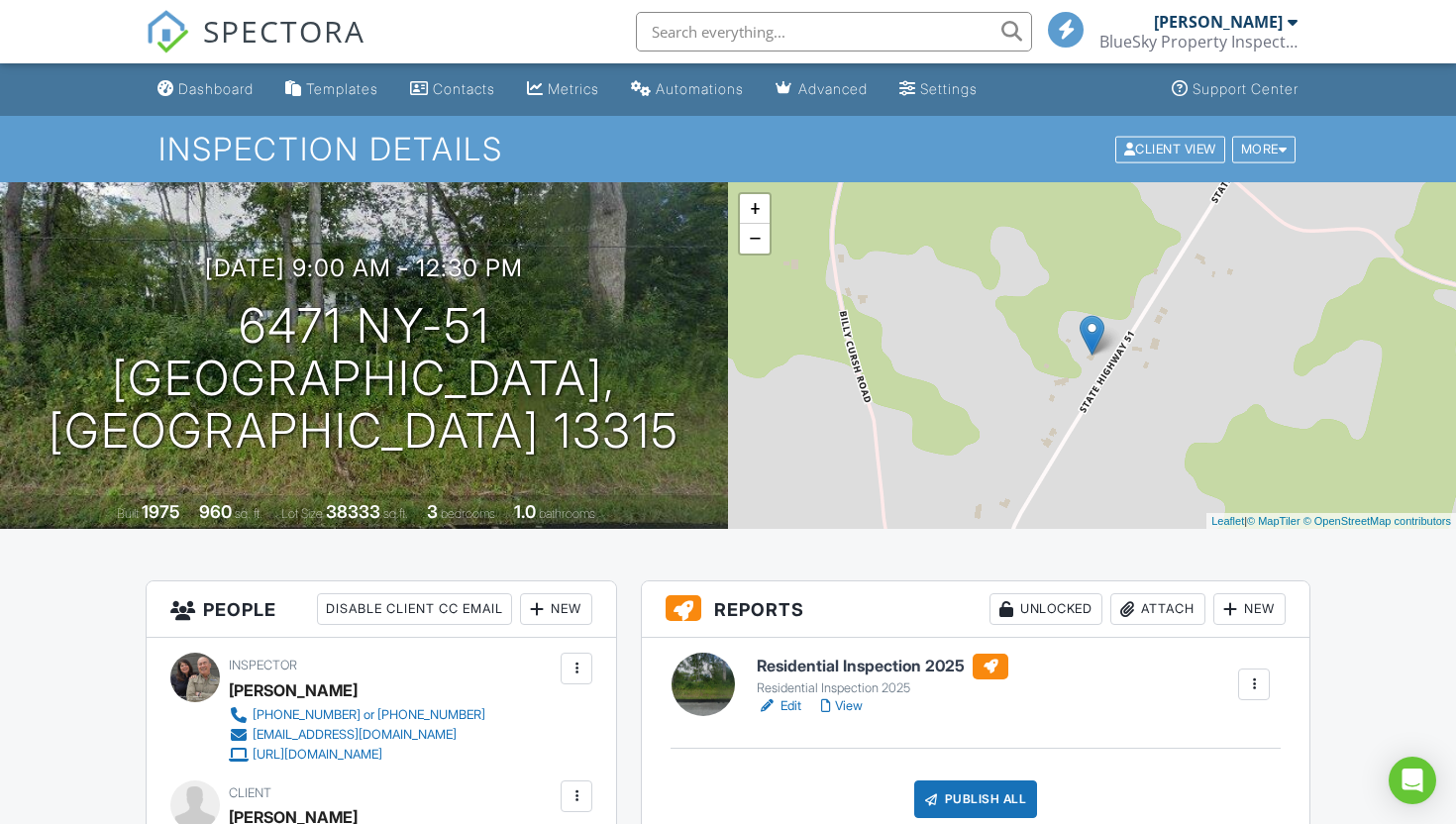 click on "Residential Inspection 2025" at bounding box center (883, 667) 